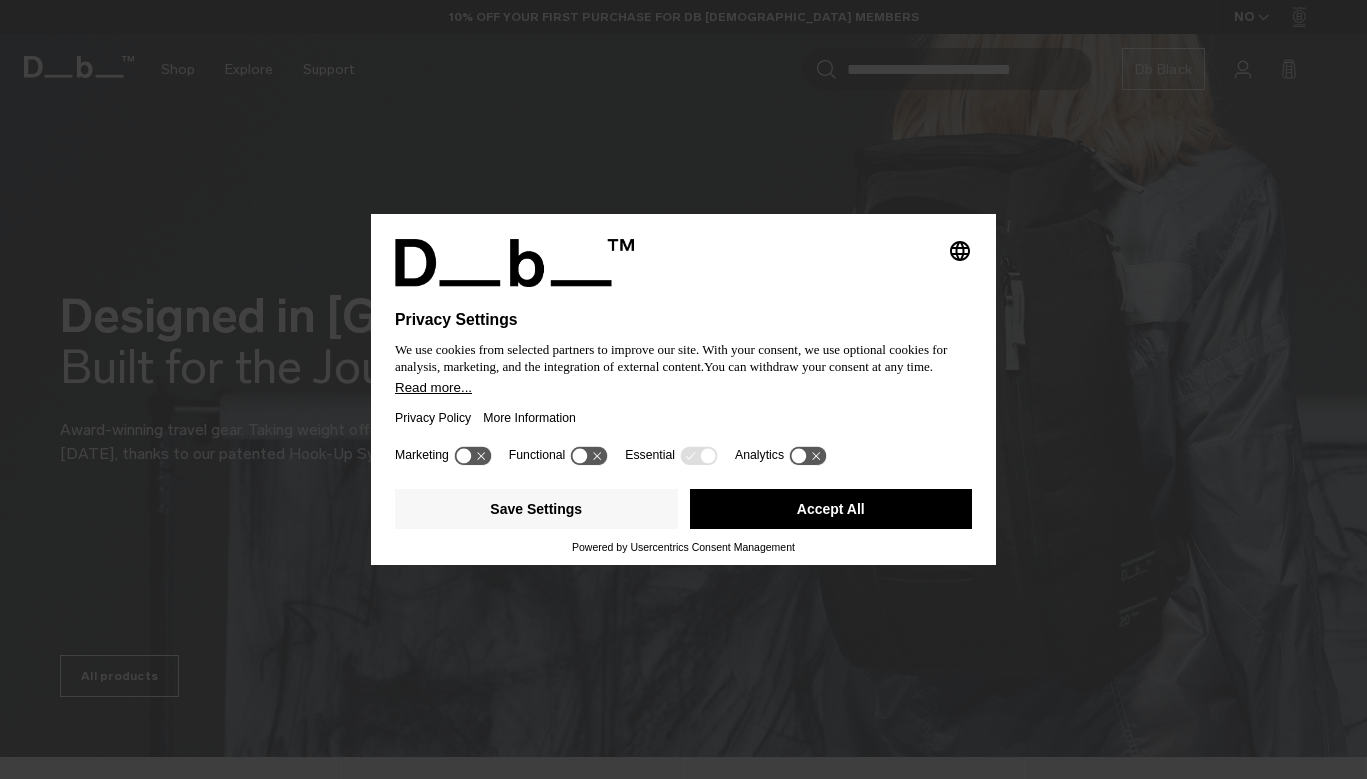 scroll, scrollTop: 0, scrollLeft: 0, axis: both 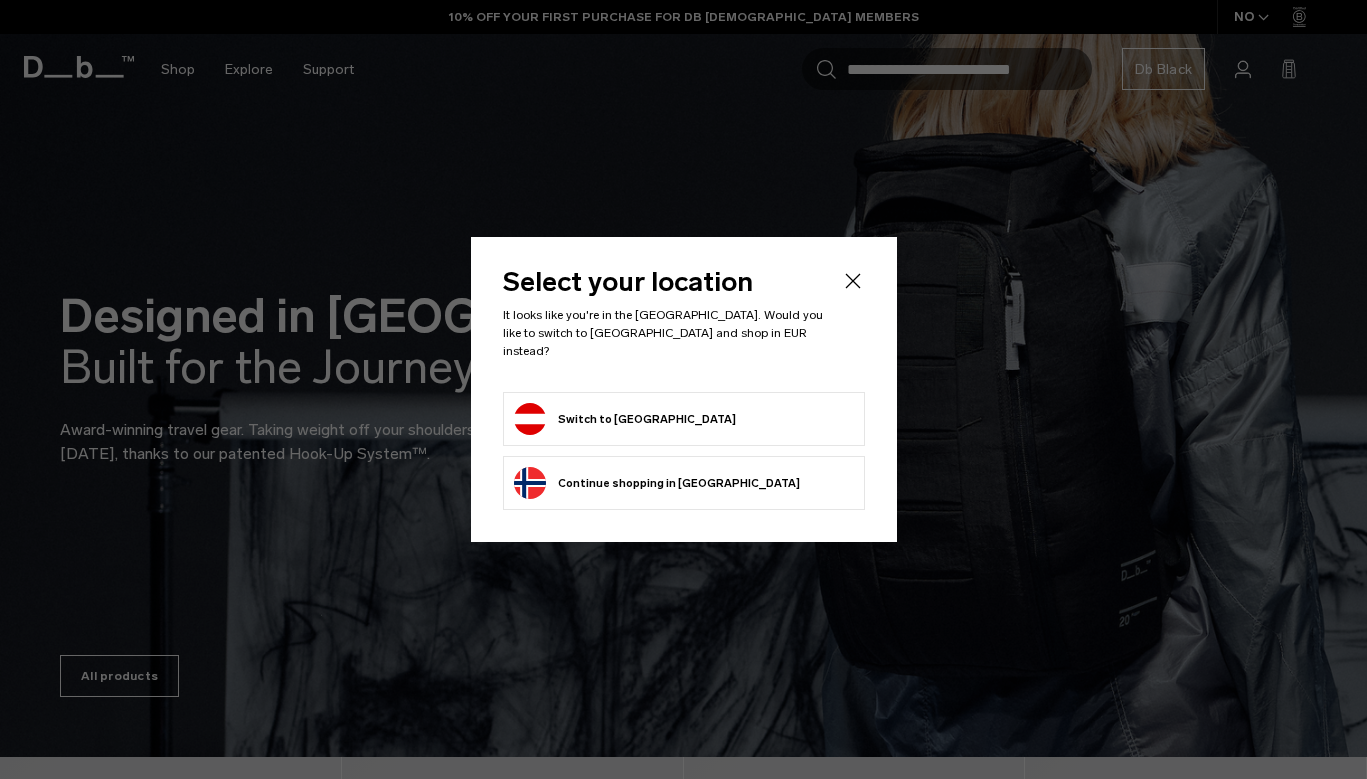 click on "Switch to [GEOGRAPHIC_DATA]" at bounding box center (684, 419) 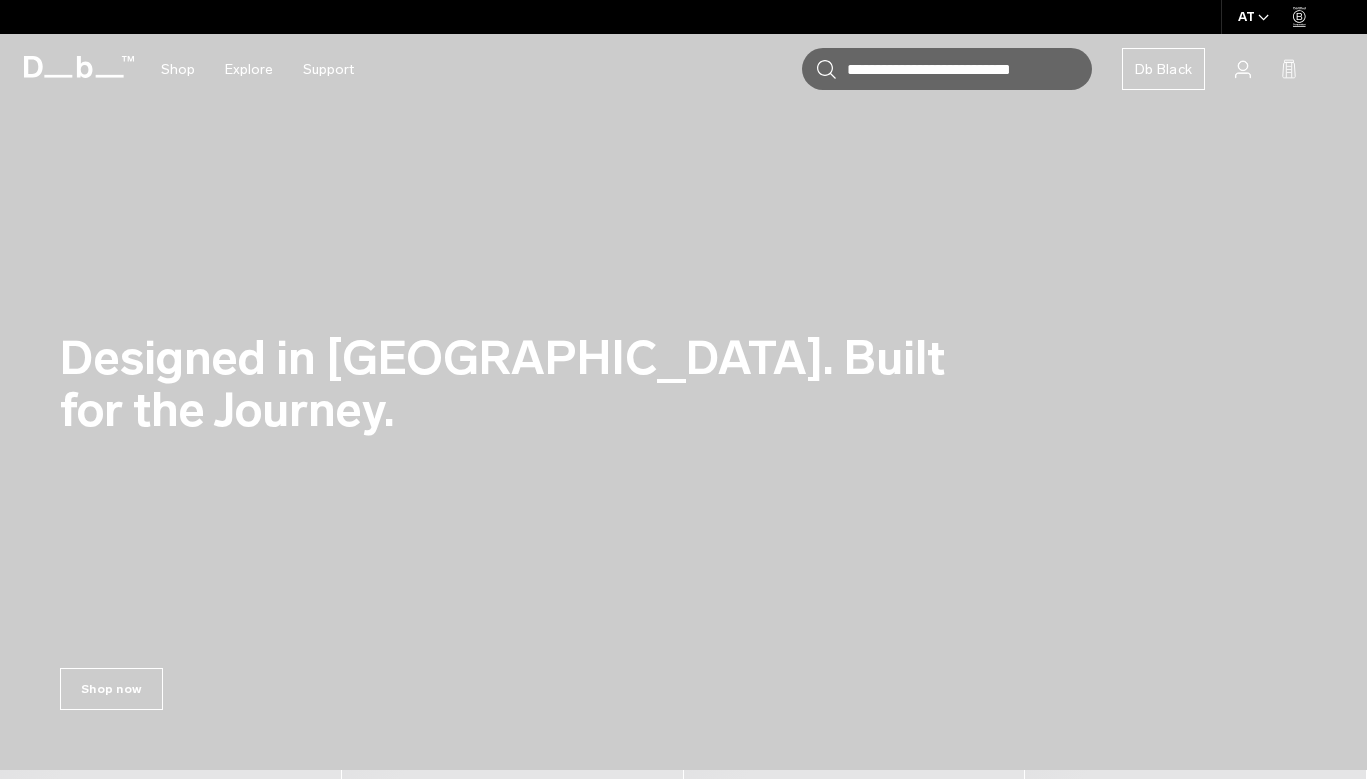 scroll, scrollTop: 0, scrollLeft: 0, axis: both 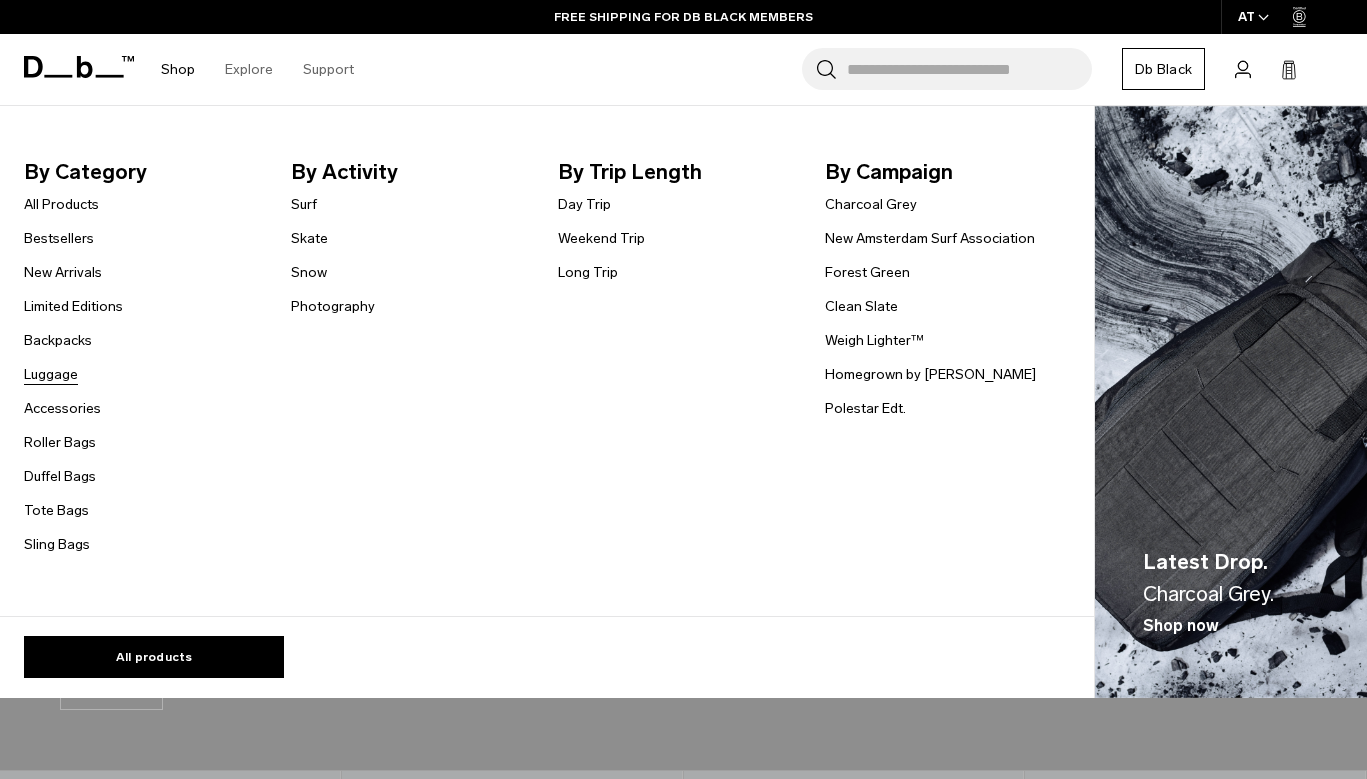click on "Luggage" at bounding box center (51, 374) 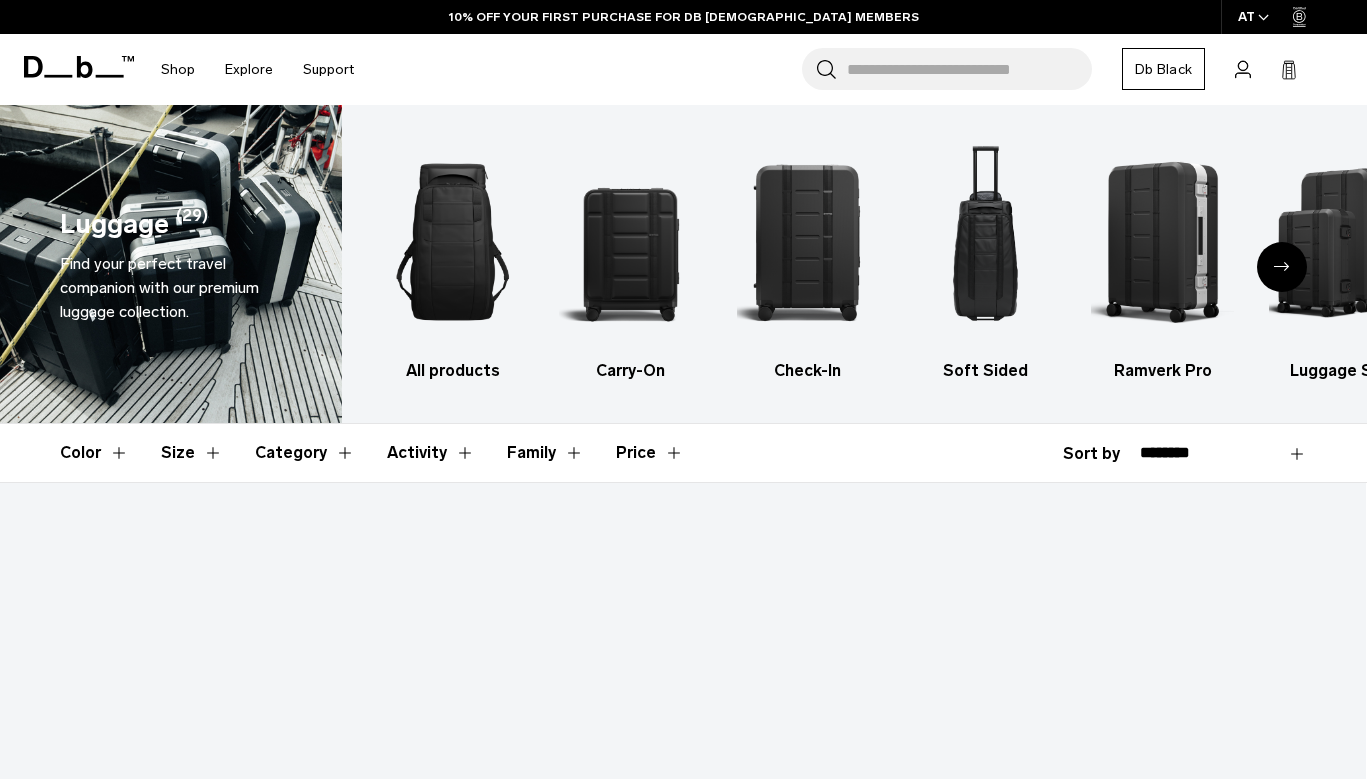 scroll, scrollTop: 0, scrollLeft: 0, axis: both 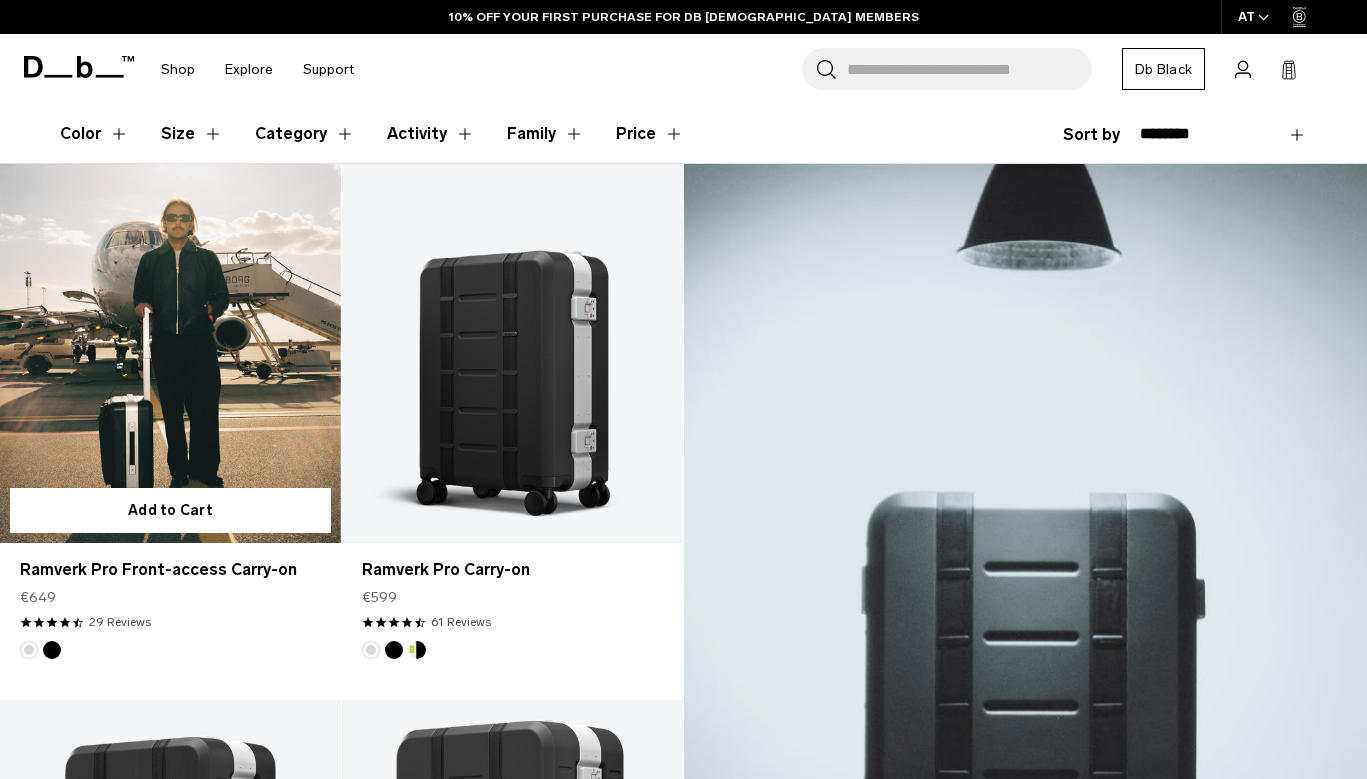 click at bounding box center (170, 353) 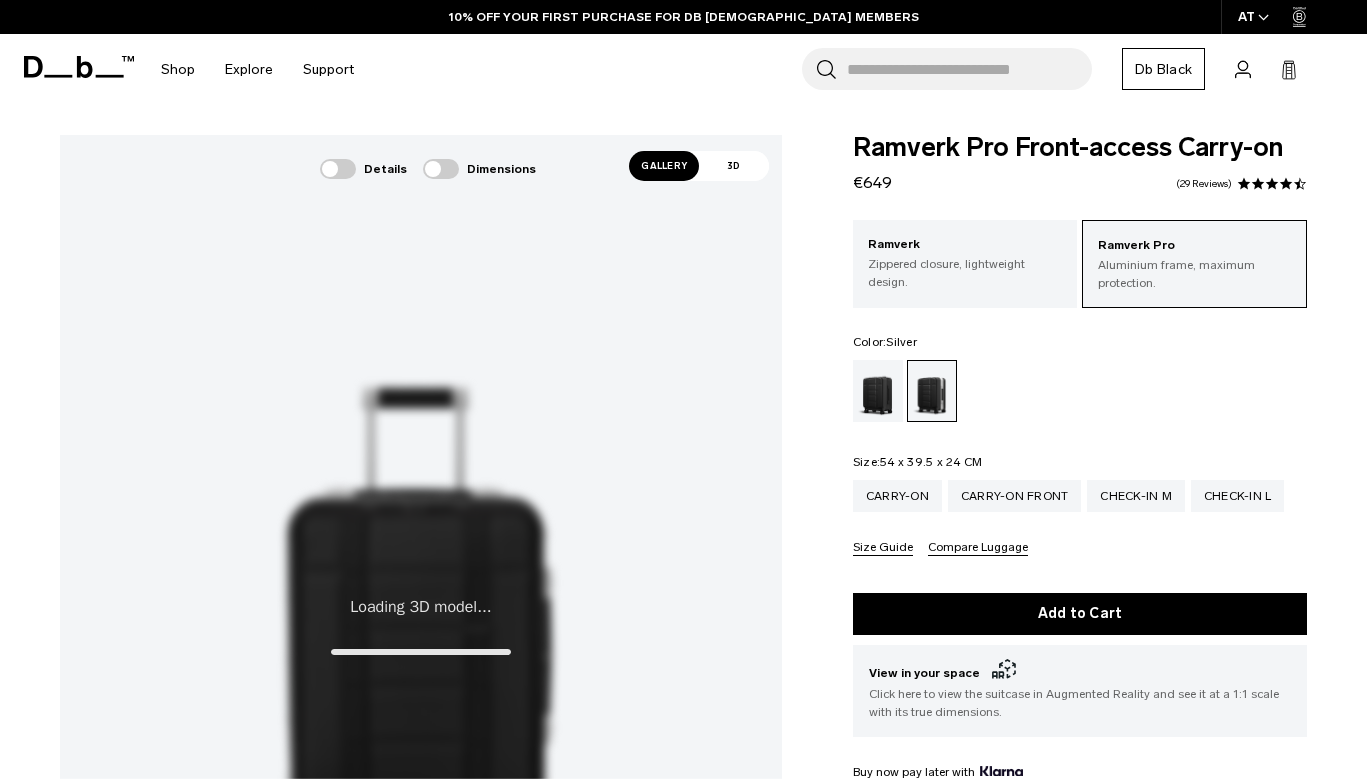 scroll, scrollTop: 0, scrollLeft: 0, axis: both 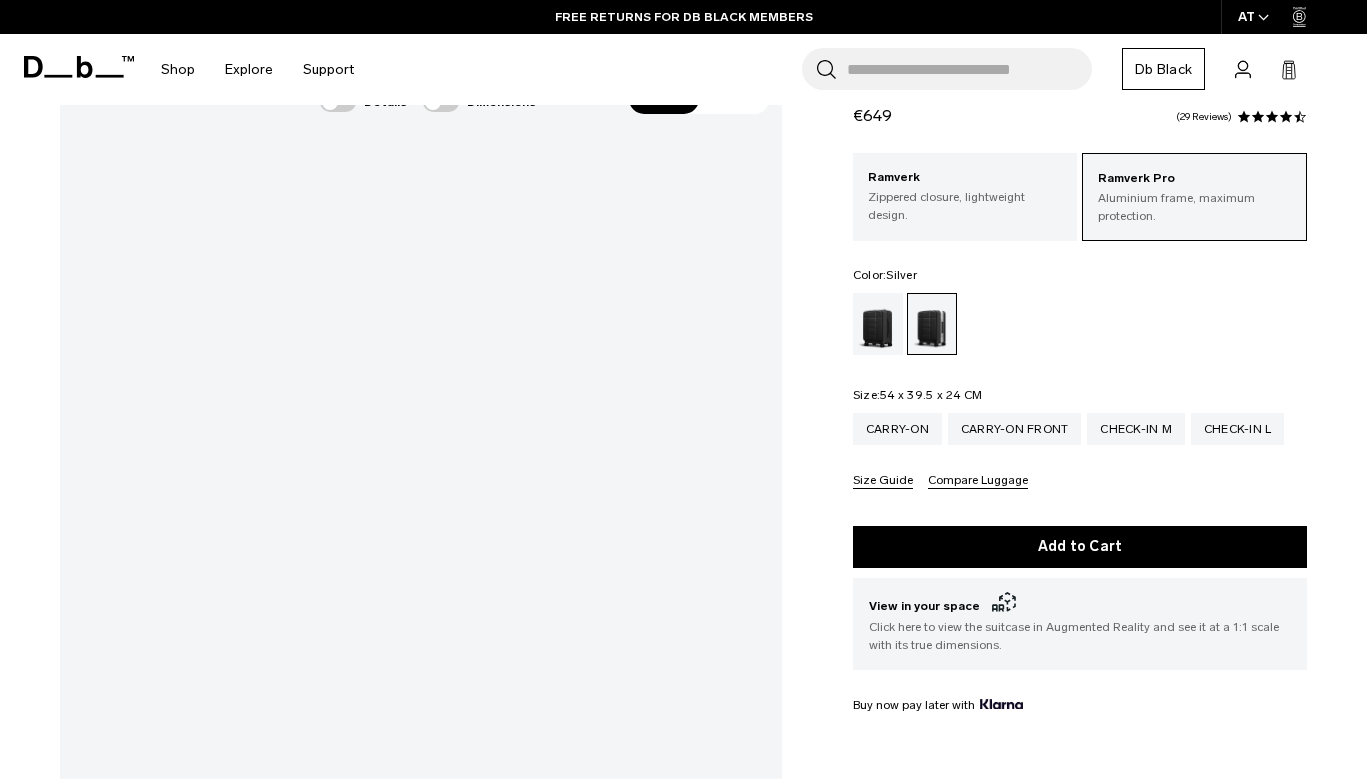 click on "Gallery
3D
Details
Dimensions
01 / 11" at bounding box center (683, 563) 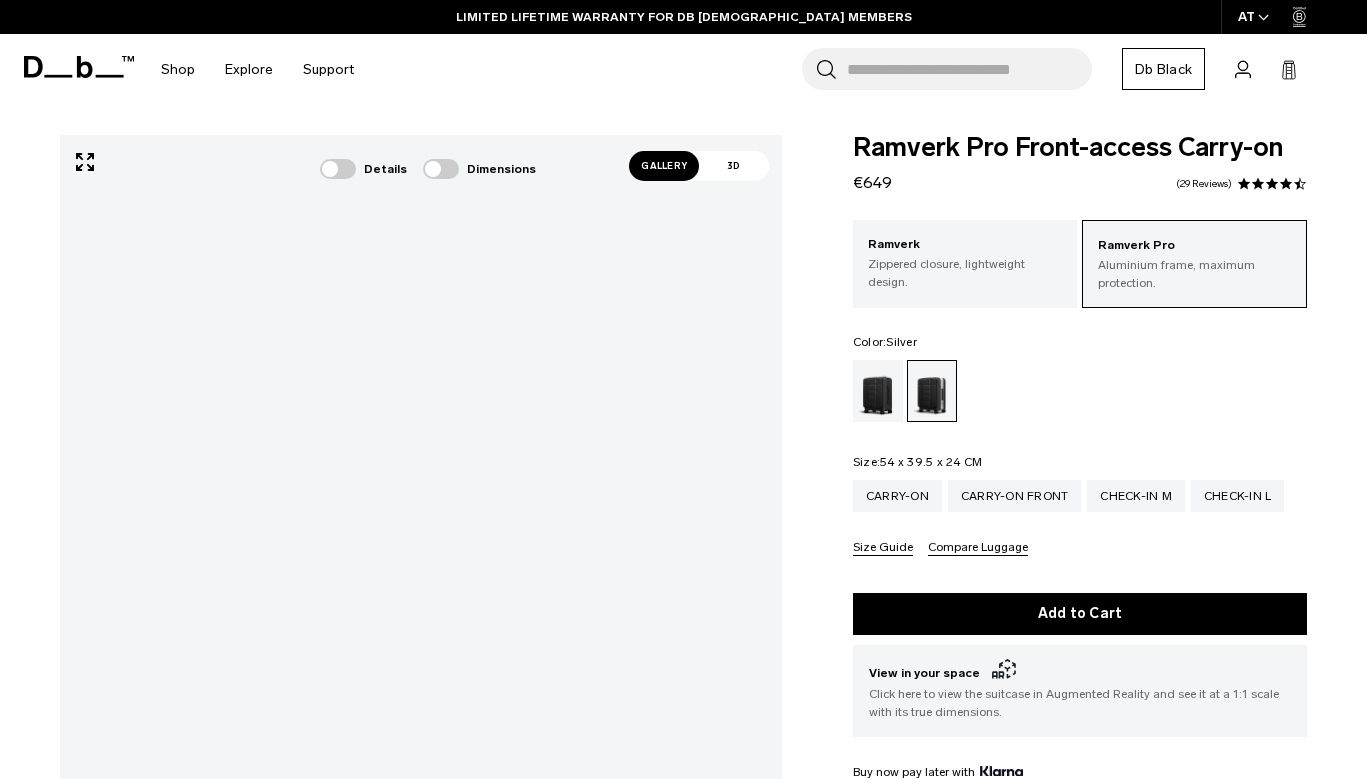 scroll, scrollTop: 0, scrollLeft: 0, axis: both 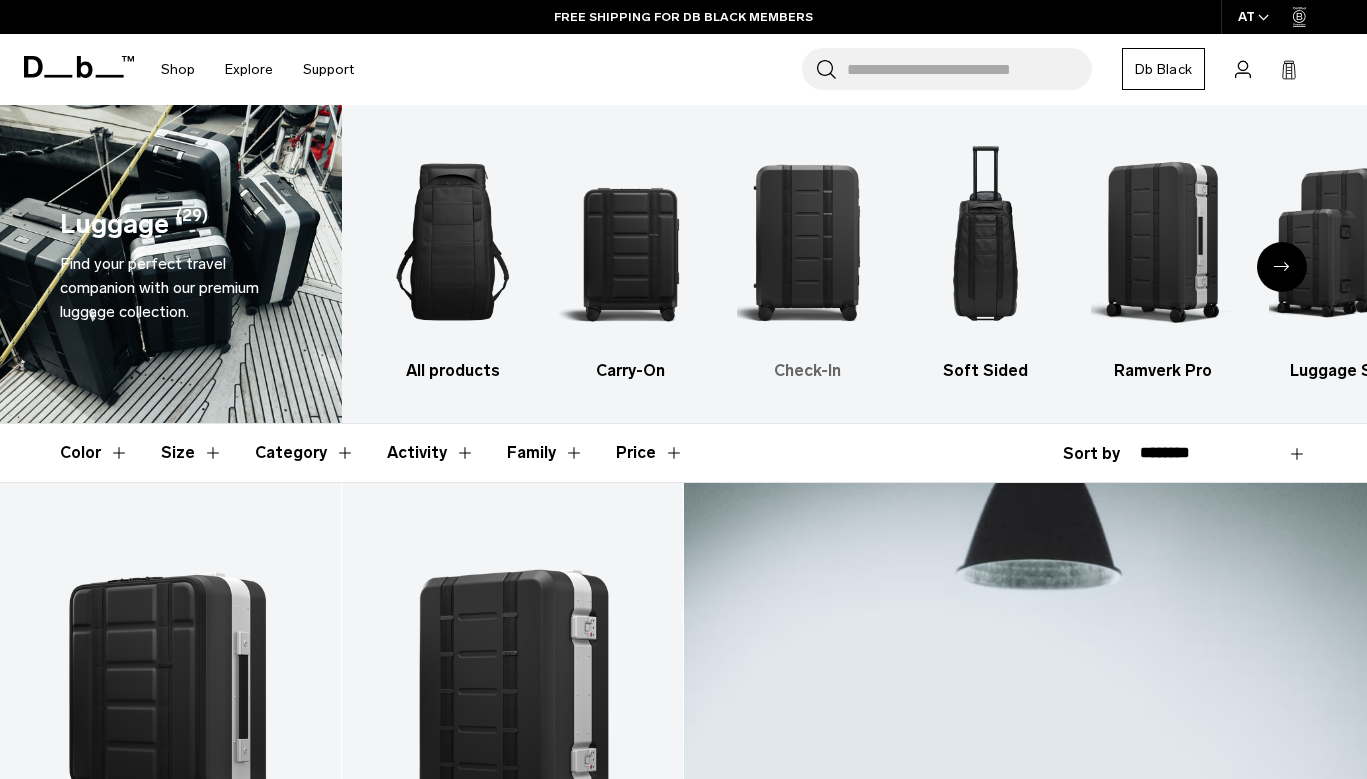 click at bounding box center [808, 242] 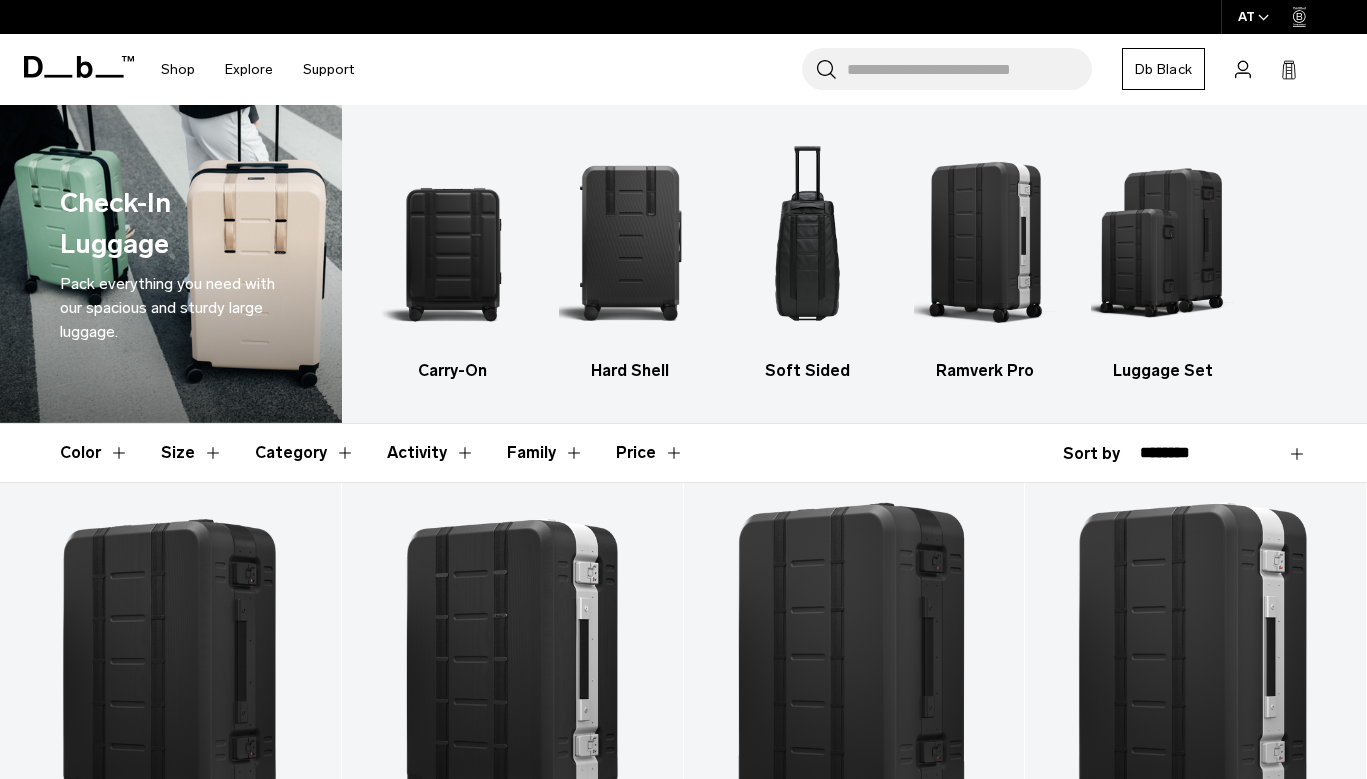 scroll, scrollTop: 358, scrollLeft: 0, axis: vertical 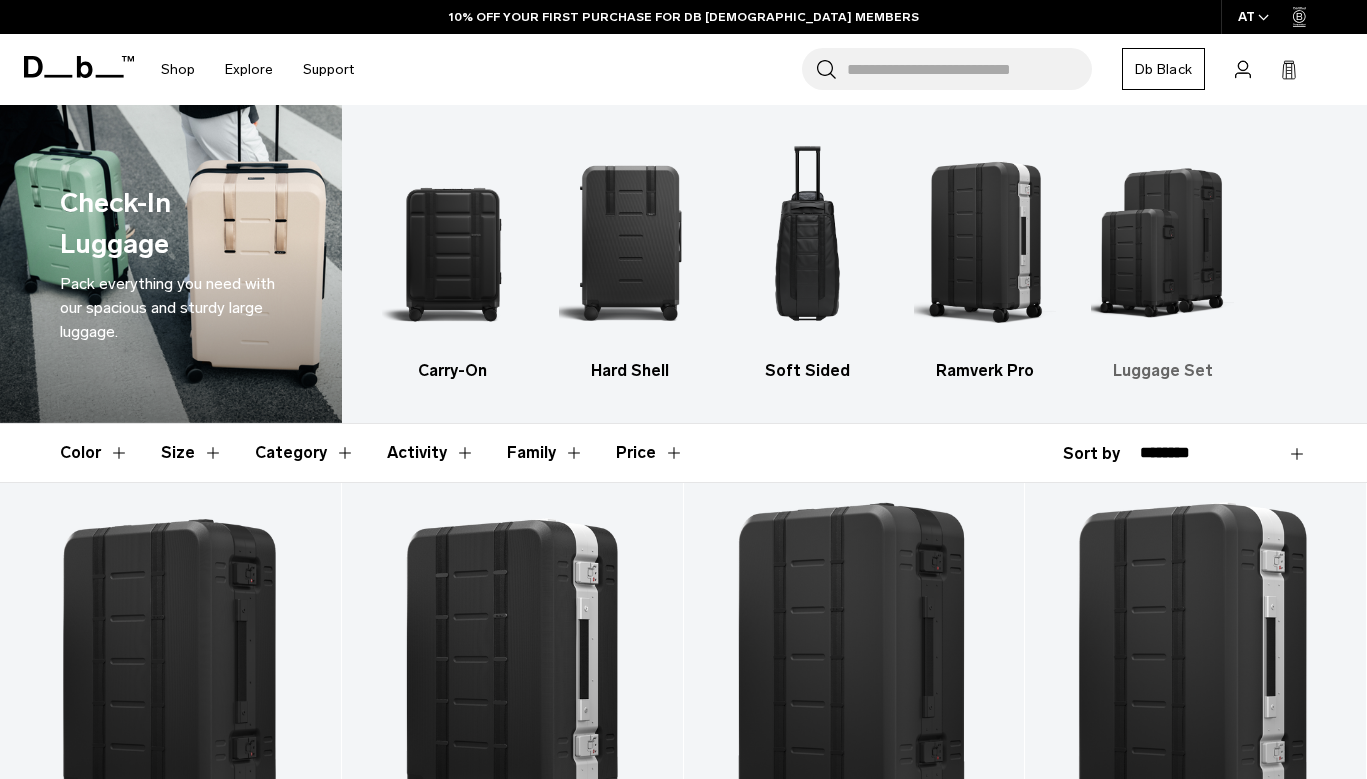 click at bounding box center (1162, 242) 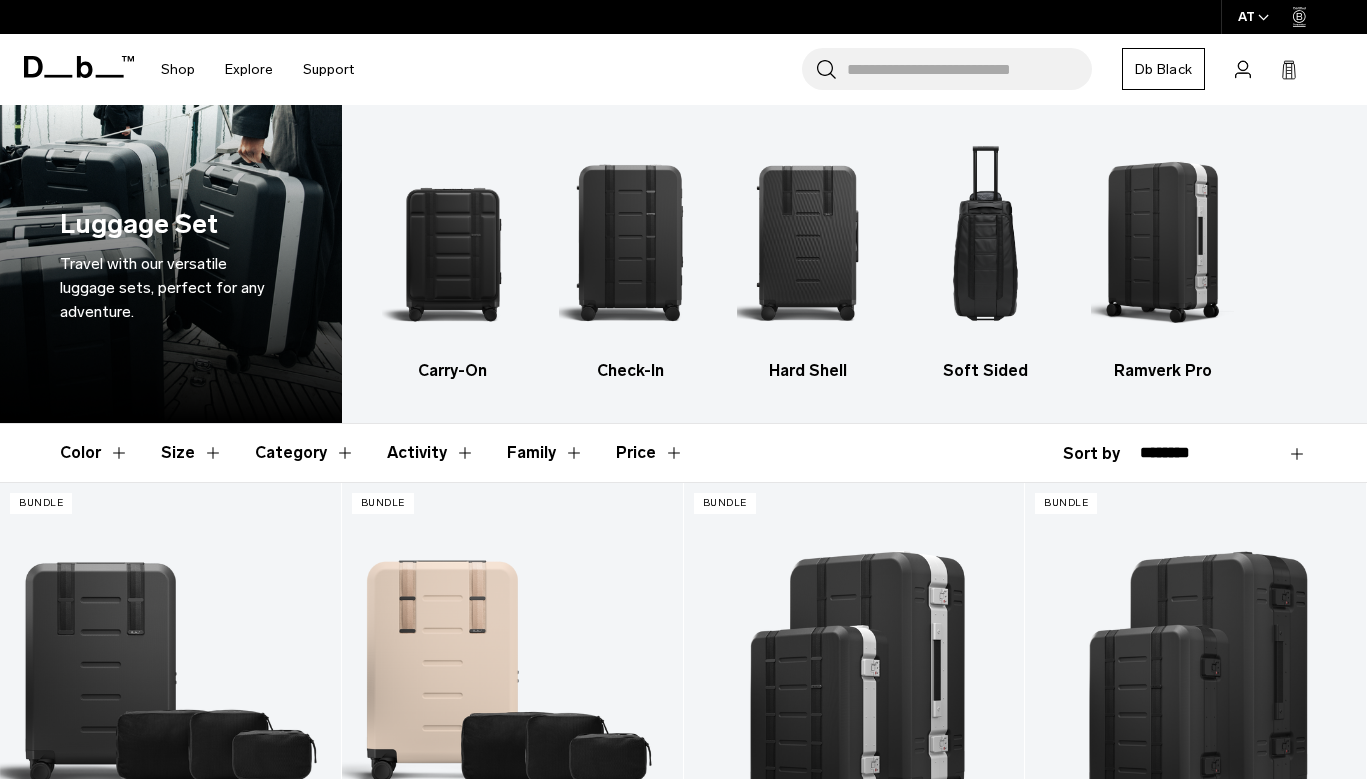 scroll, scrollTop: 0, scrollLeft: 0, axis: both 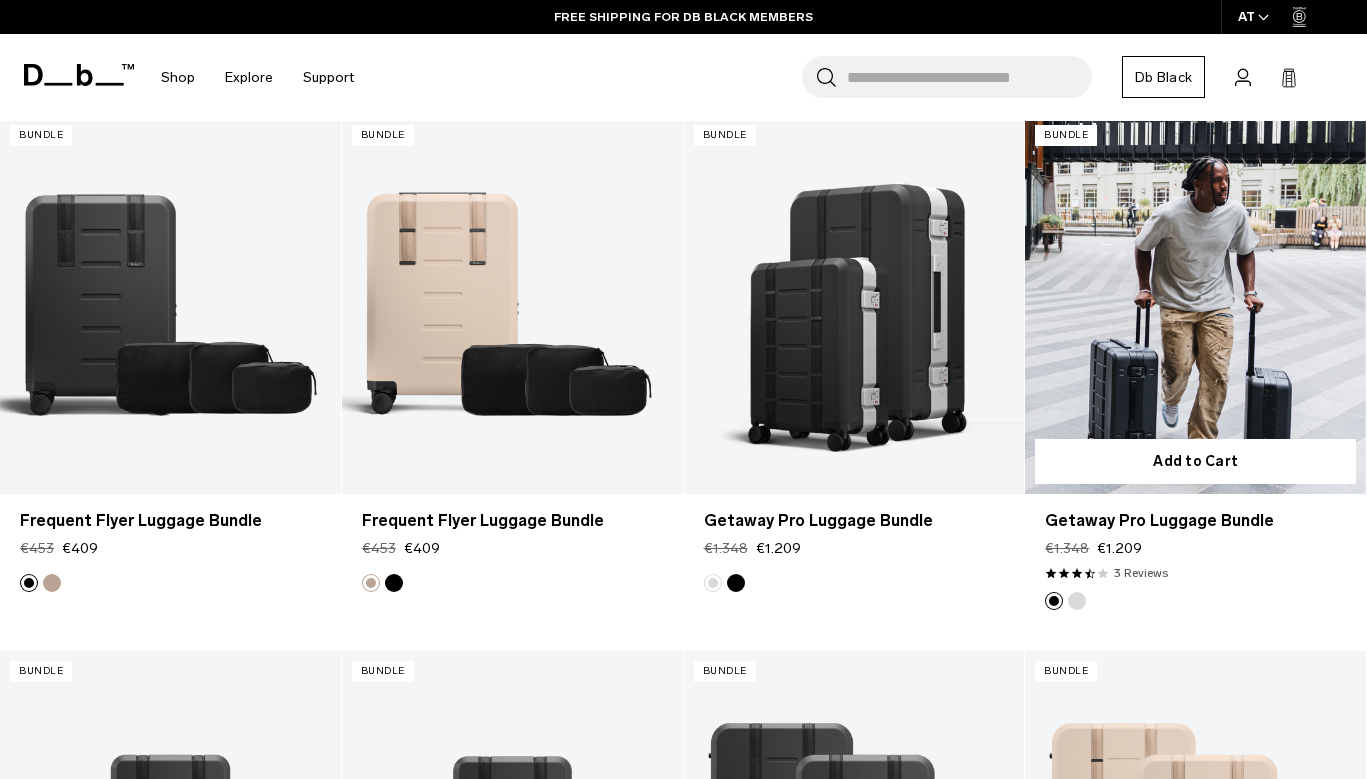 click at bounding box center [1195, 304] 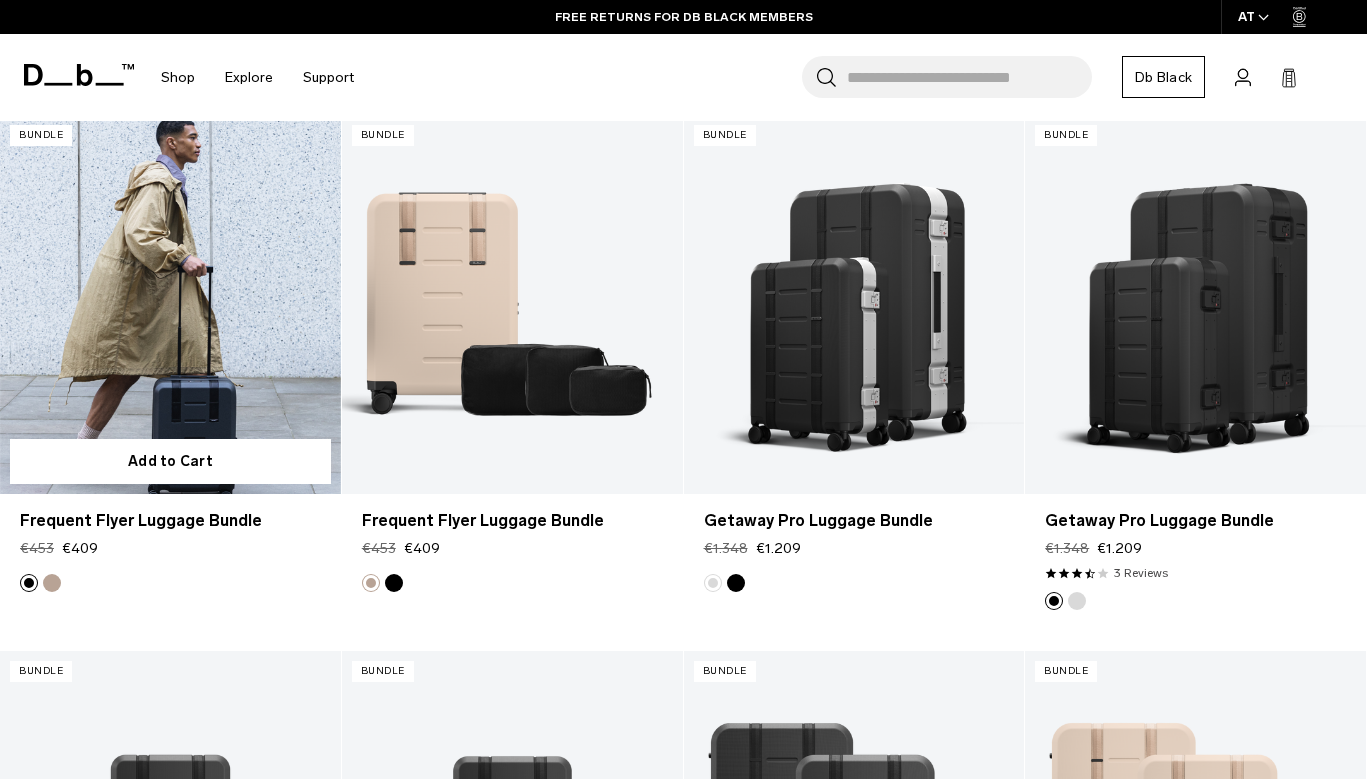click at bounding box center (170, 304) 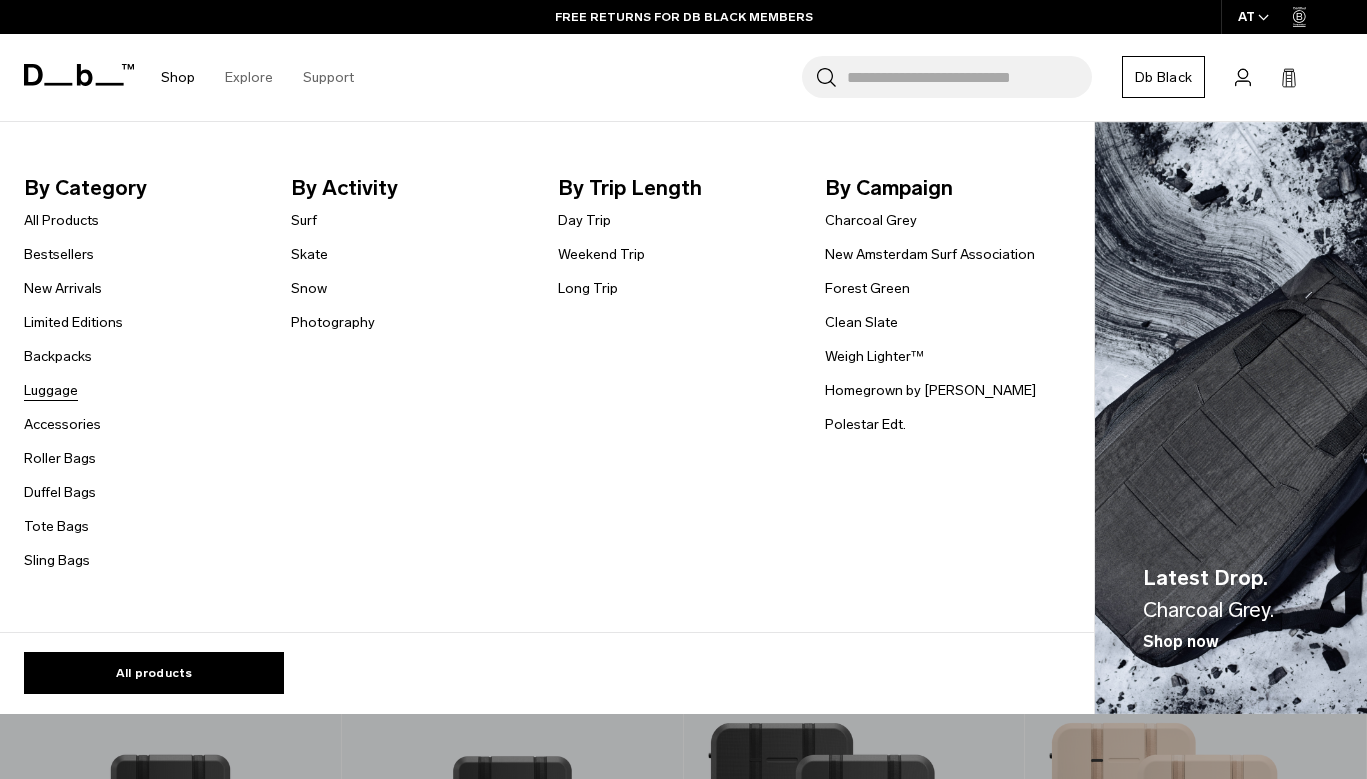 click on "Luggage" at bounding box center [51, 390] 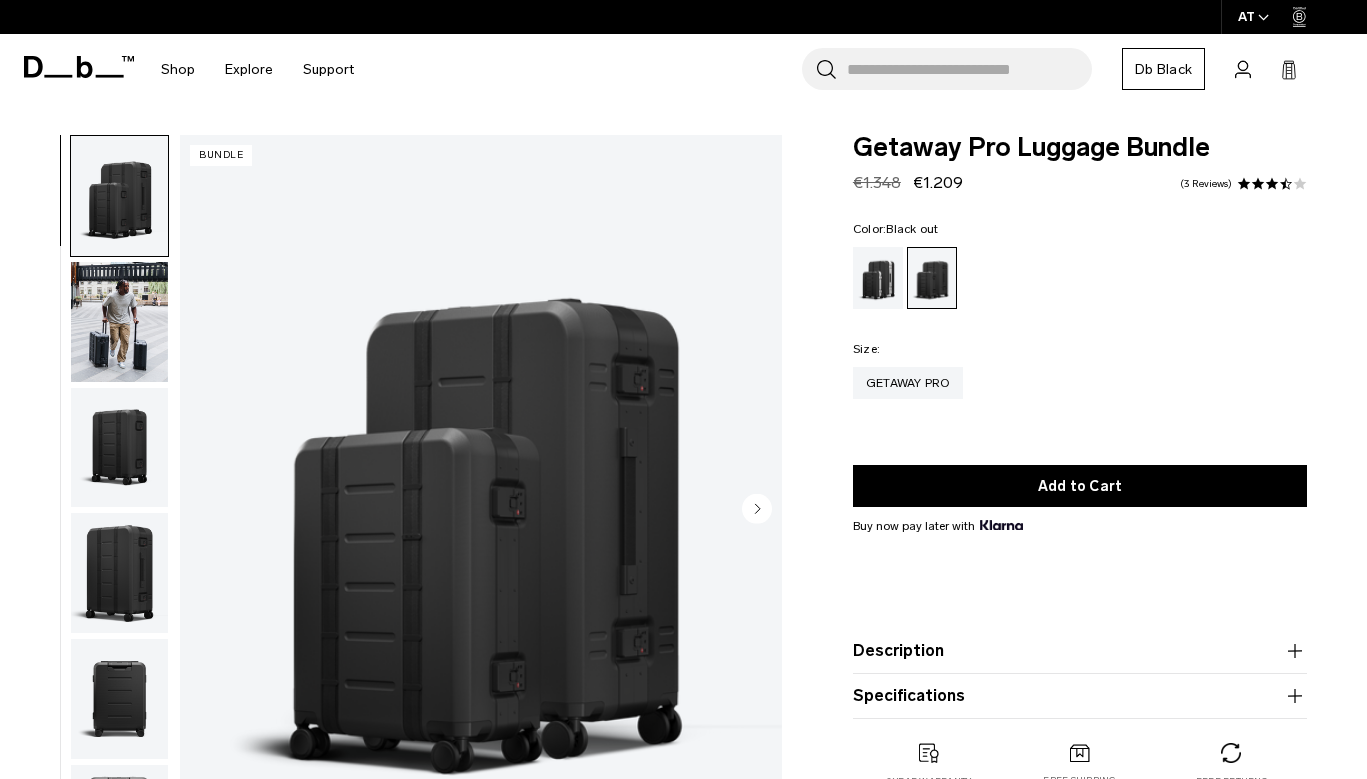 scroll, scrollTop: 0, scrollLeft: 0, axis: both 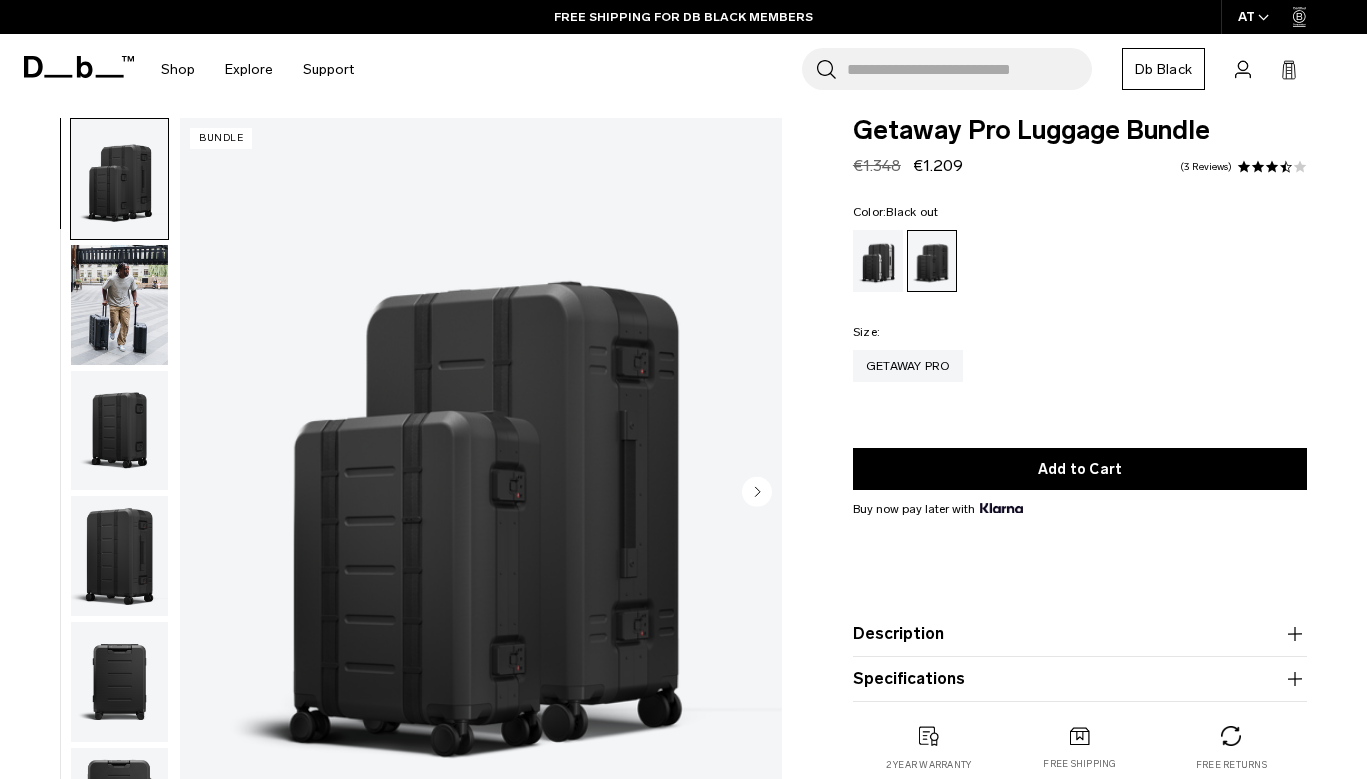 click on "Description" at bounding box center [1080, 634] 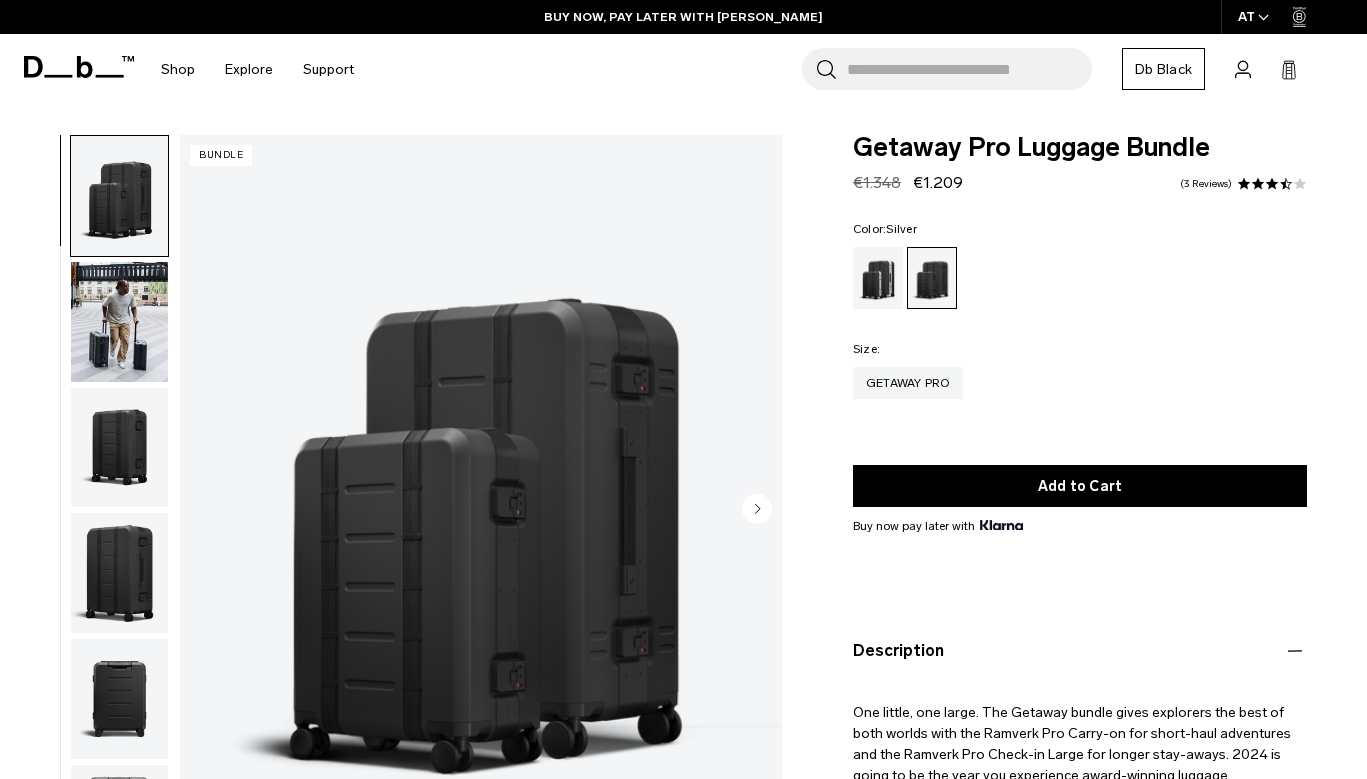 scroll, scrollTop: 0, scrollLeft: 0, axis: both 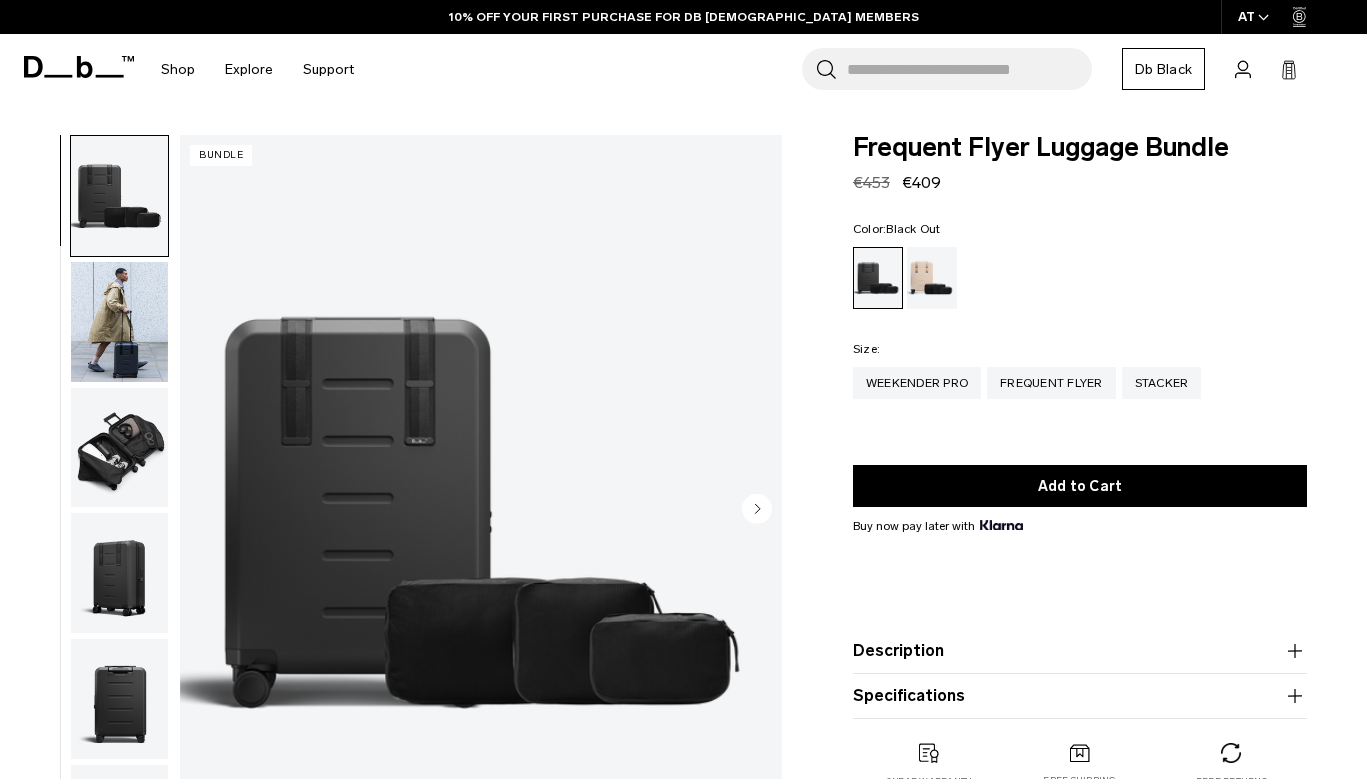 click at bounding box center (119, 448) 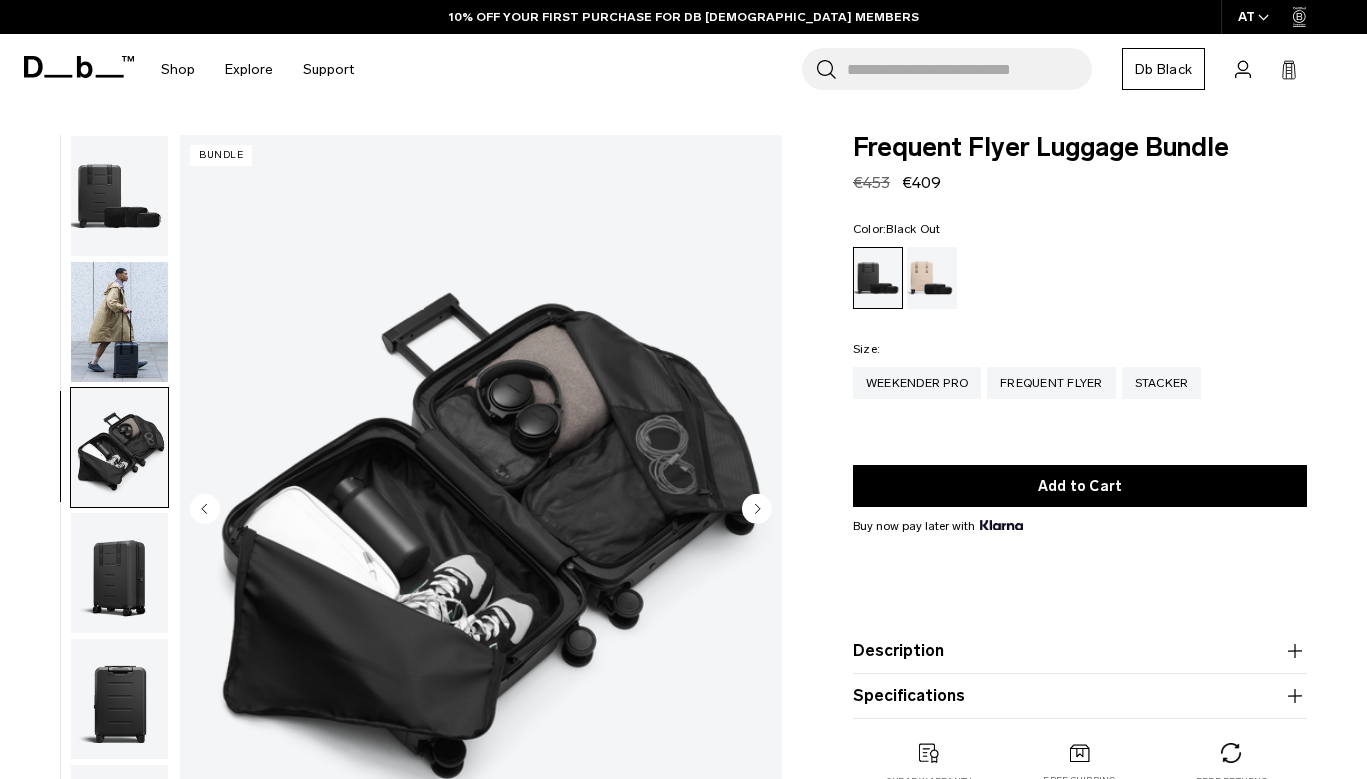 click at bounding box center [119, 573] 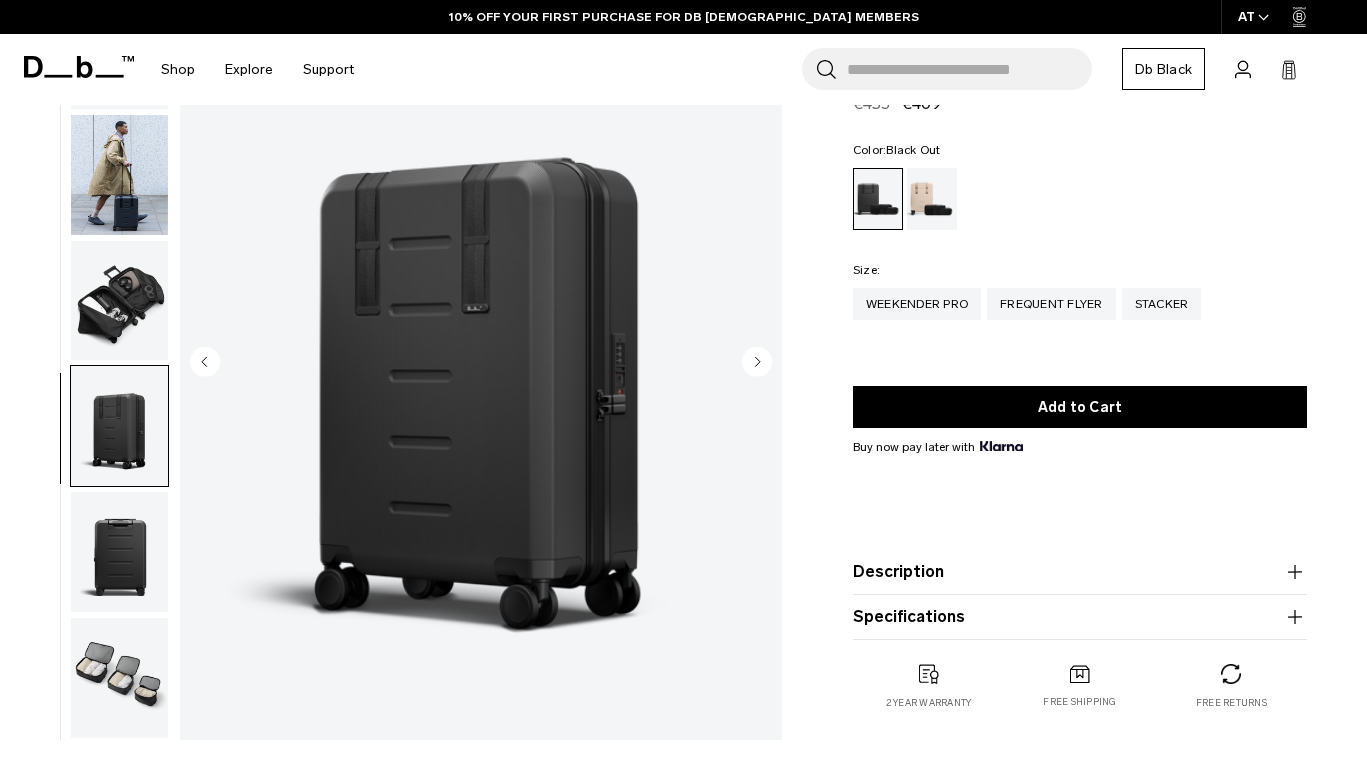 scroll, scrollTop: 216, scrollLeft: 0, axis: vertical 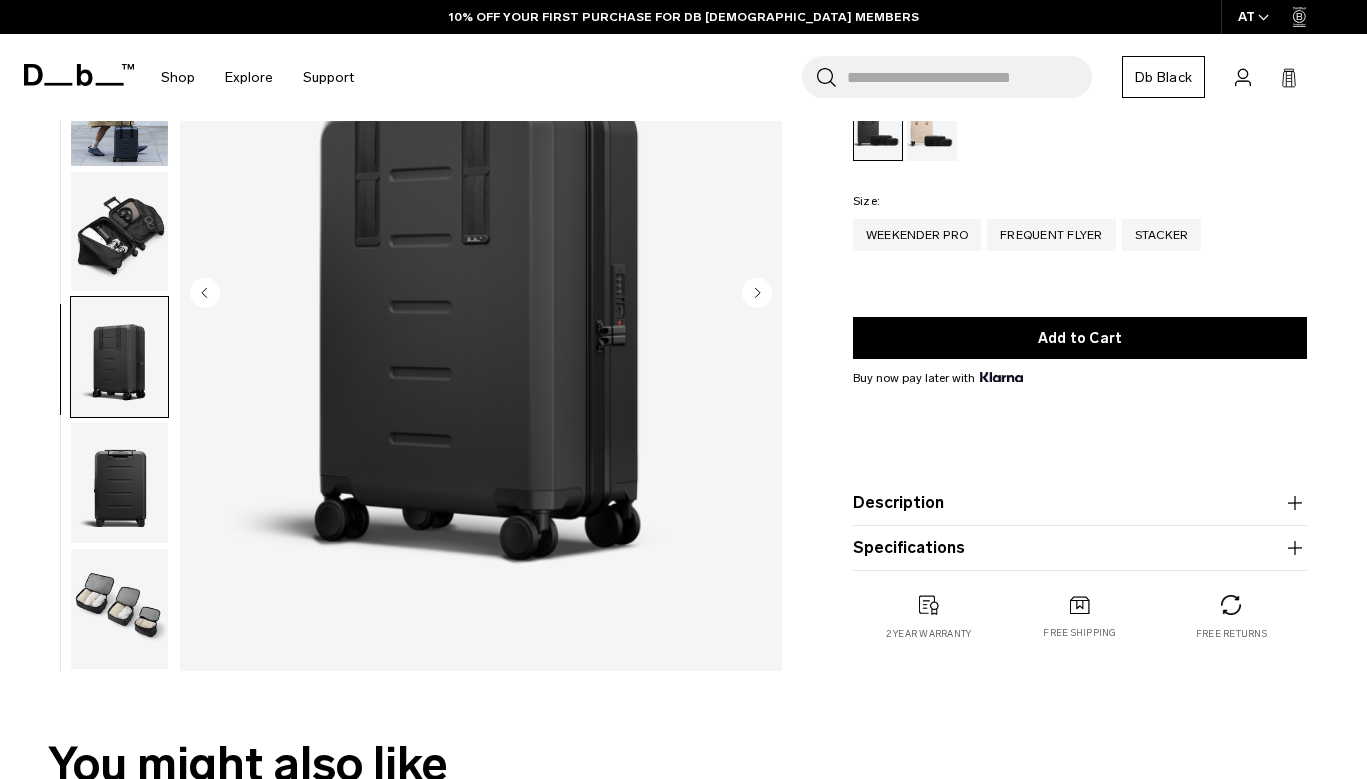 click at bounding box center (119, 609) 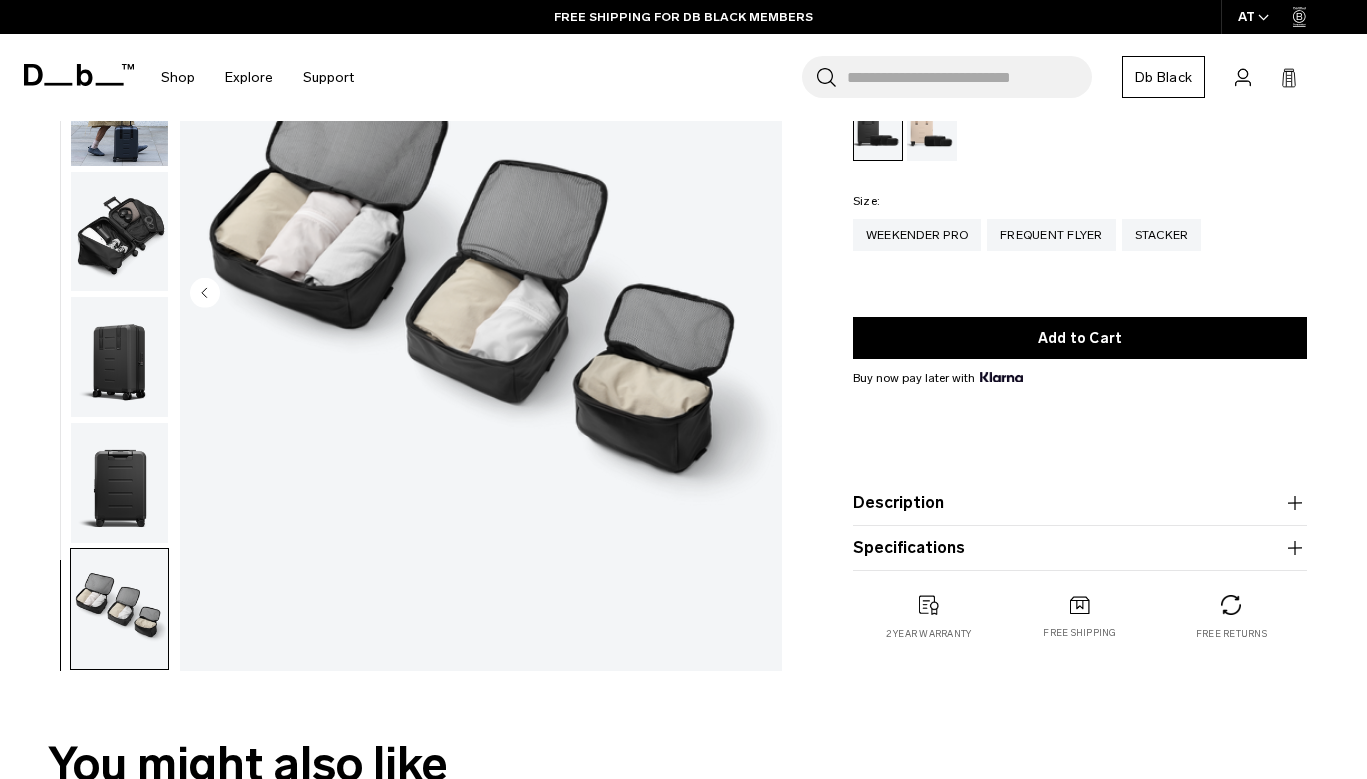 scroll, scrollTop: 0, scrollLeft: 0, axis: both 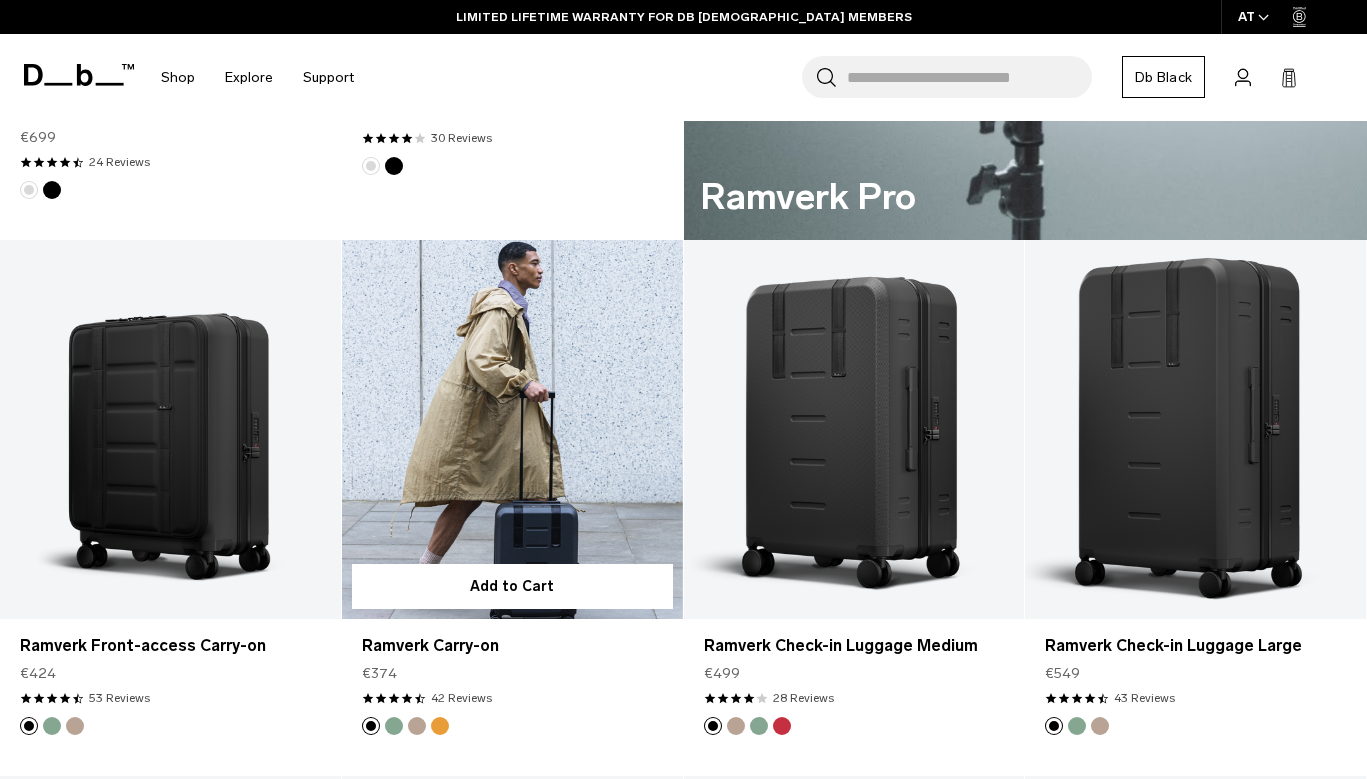 click at bounding box center [512, 429] 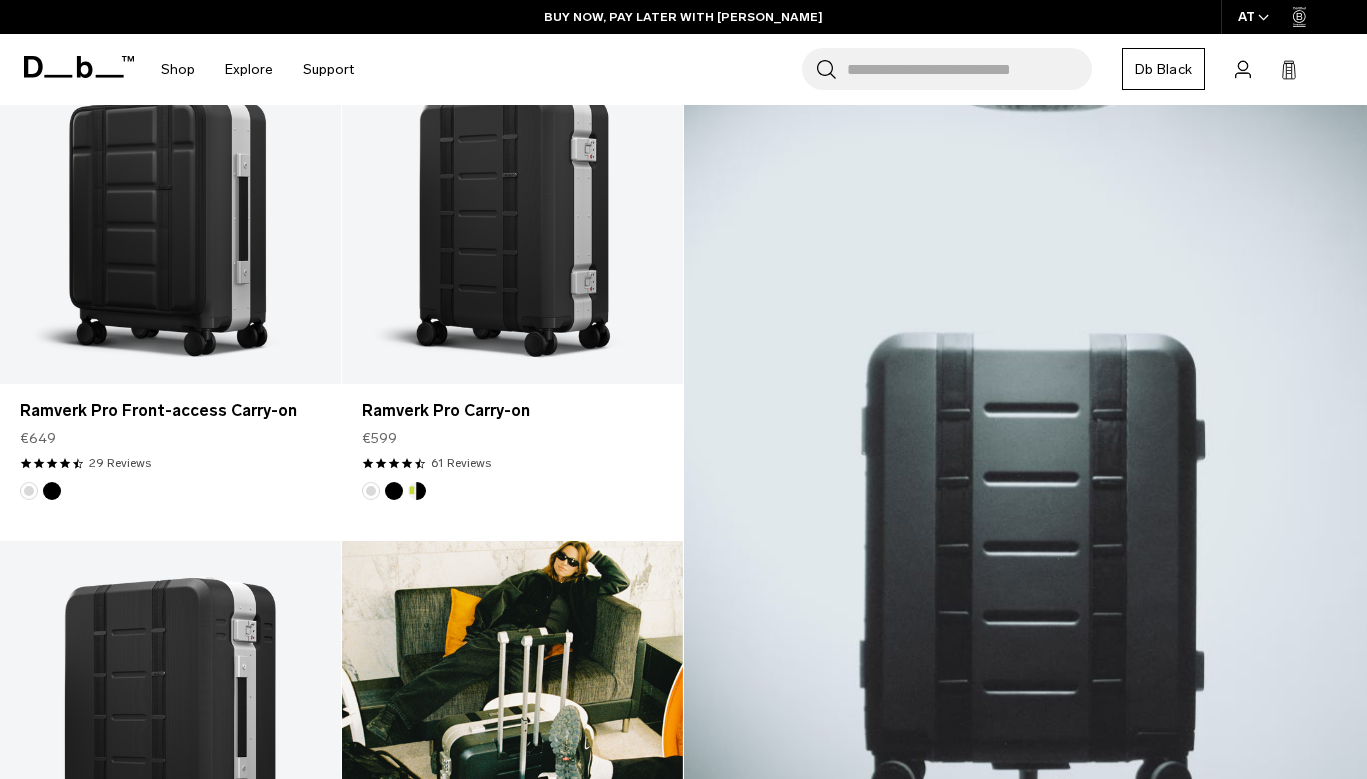 scroll, scrollTop: 358, scrollLeft: 0, axis: vertical 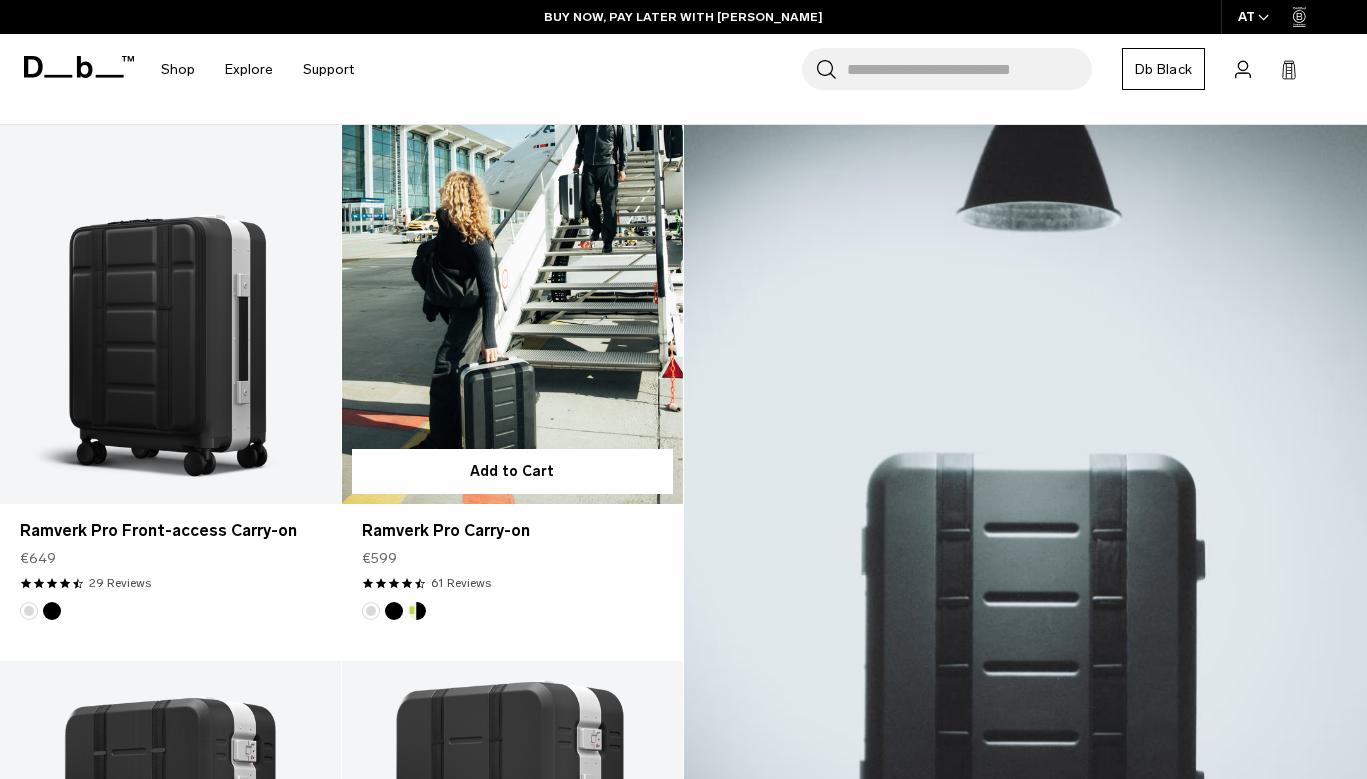 click at bounding box center (512, 314) 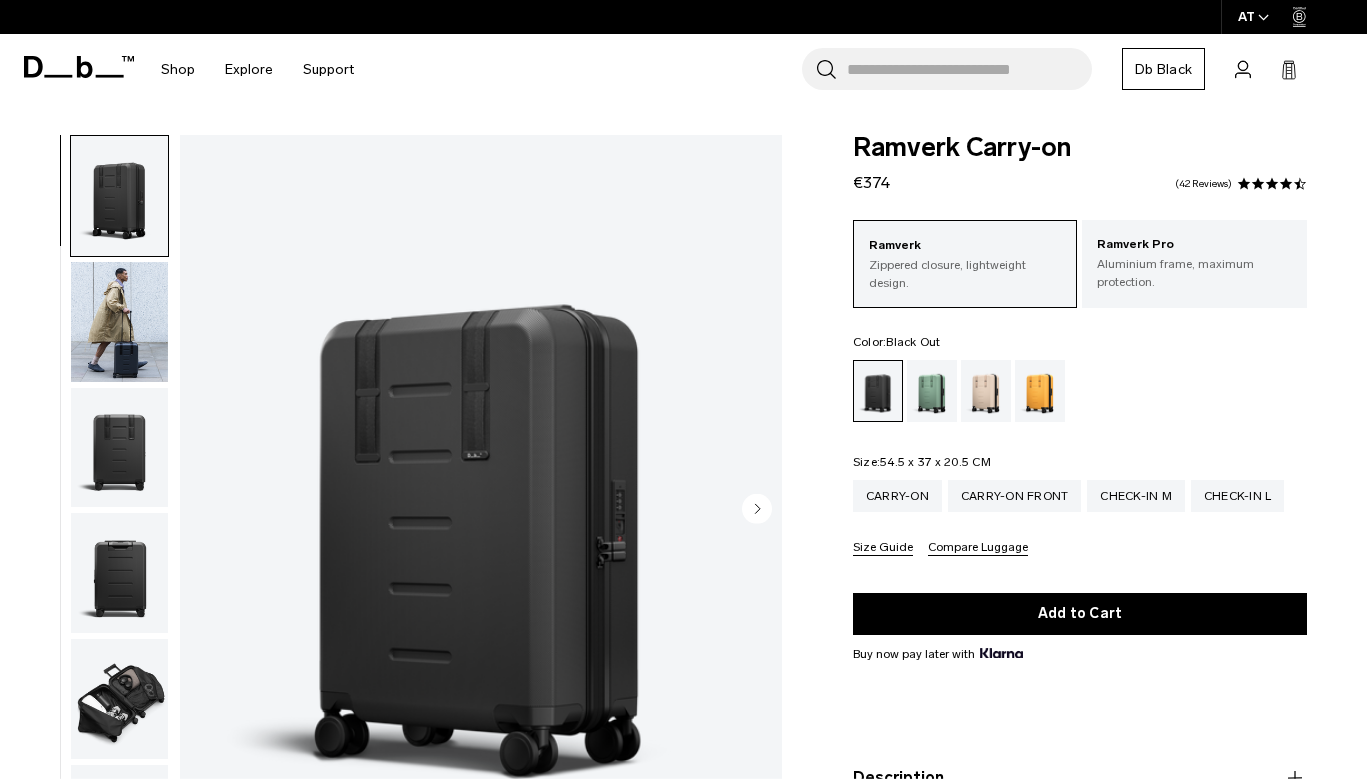 scroll, scrollTop: 0, scrollLeft: 0, axis: both 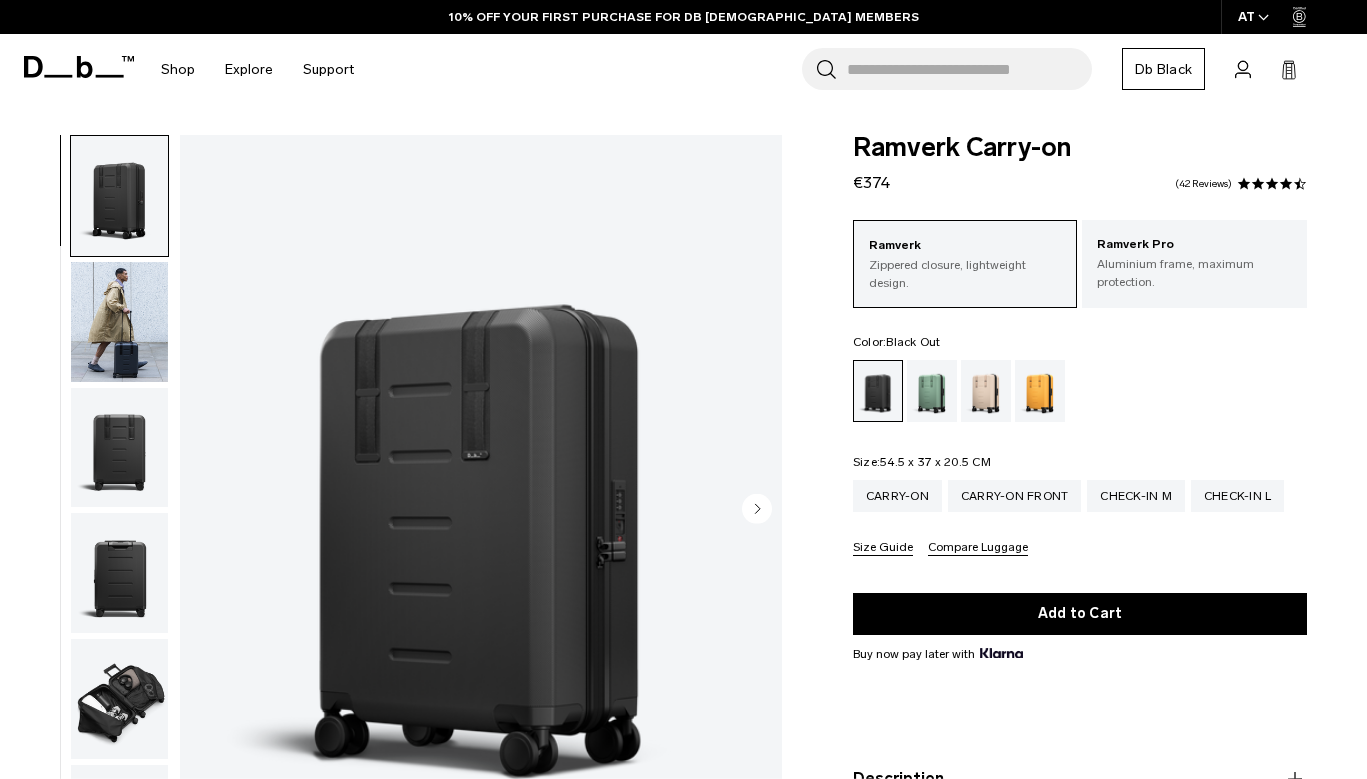 click at bounding box center [119, 448] 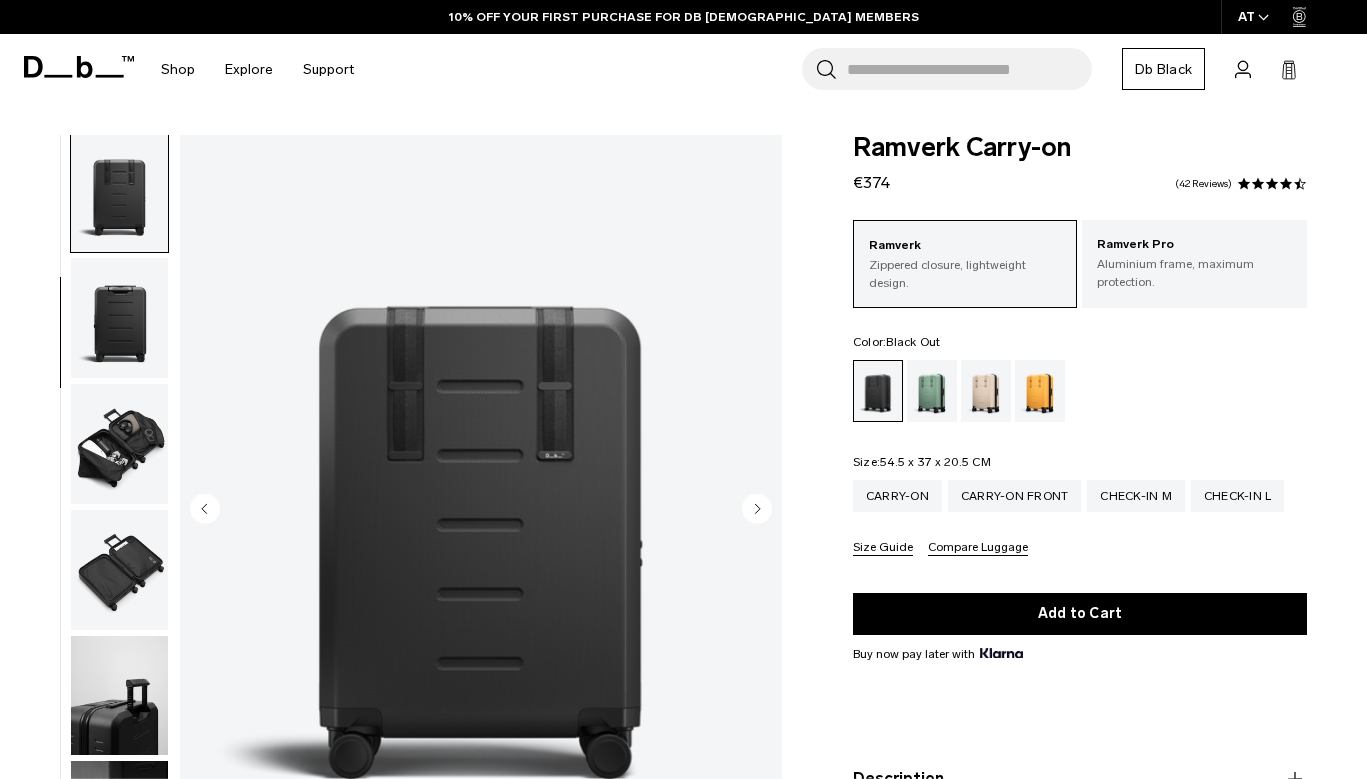 click at bounding box center (119, 444) 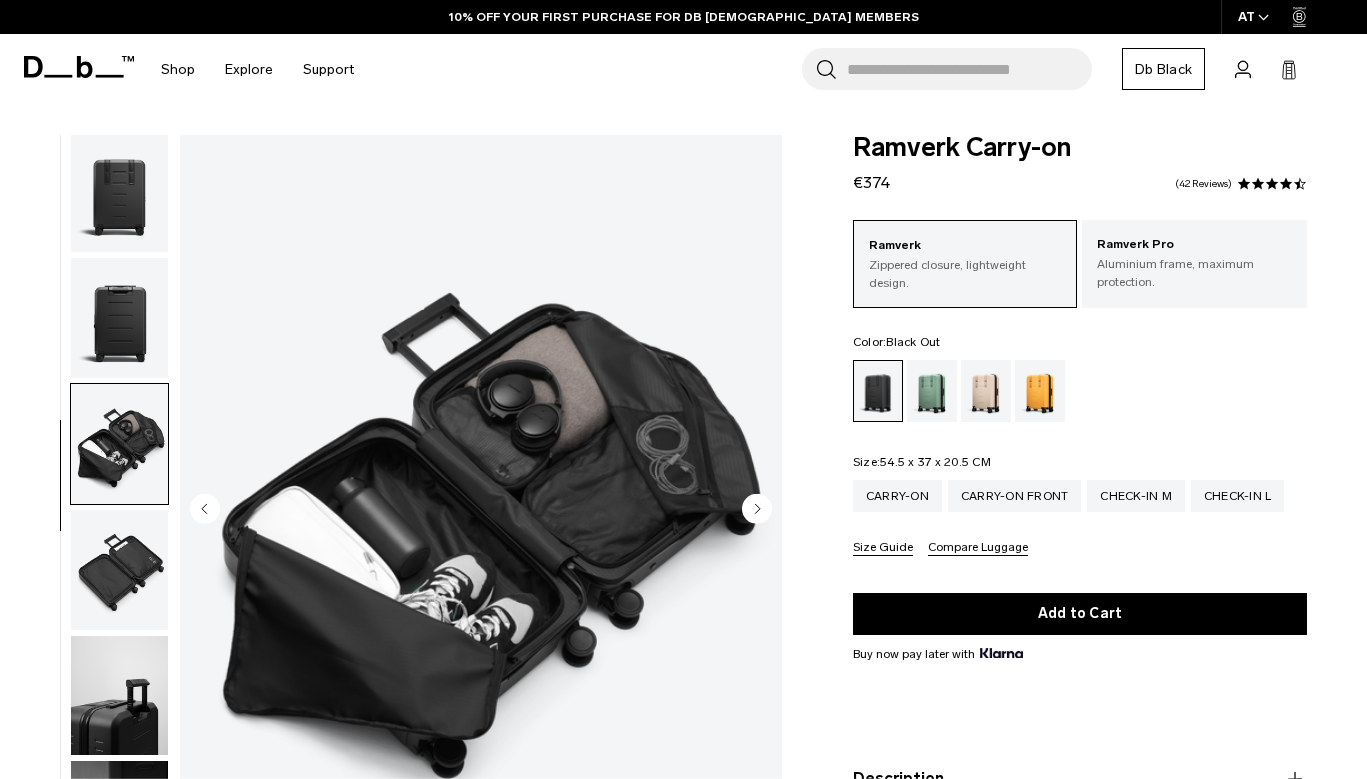 scroll, scrollTop: 509, scrollLeft: 0, axis: vertical 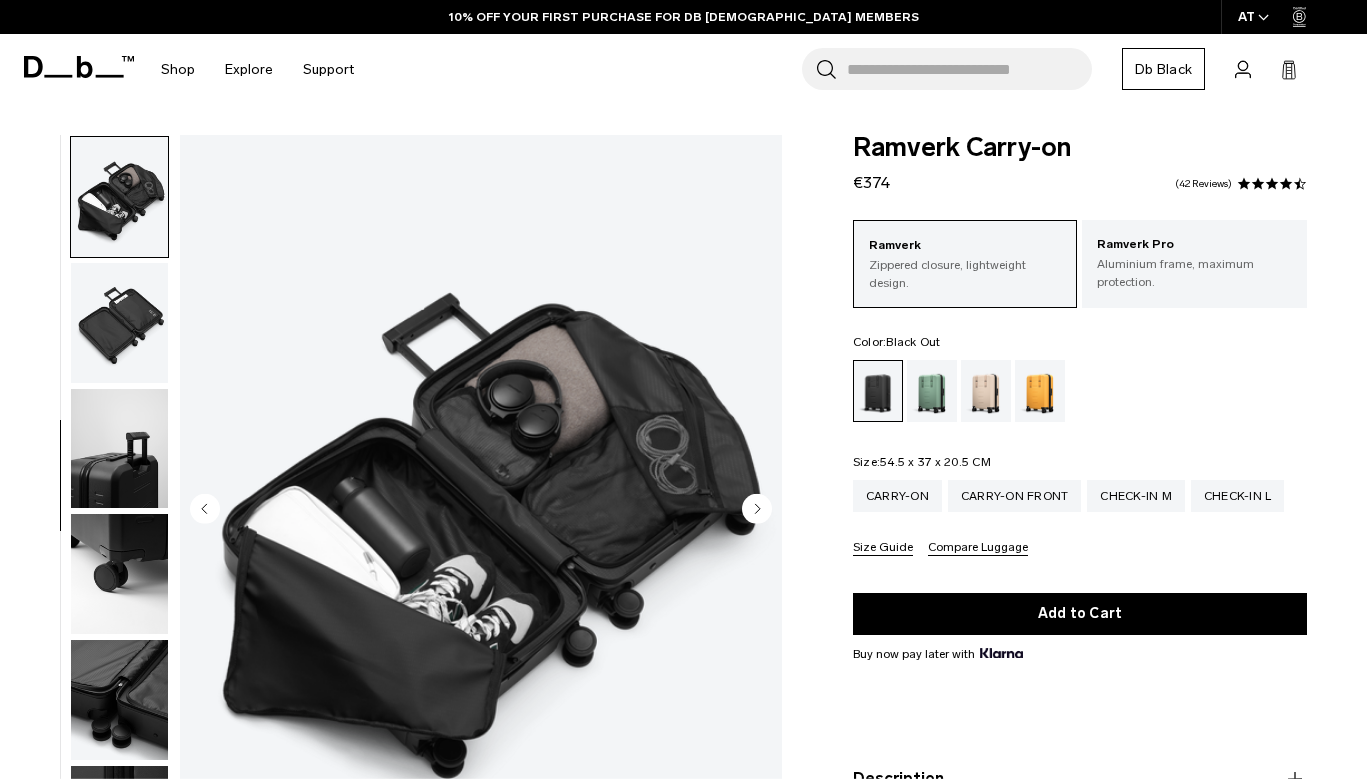 click at bounding box center (119, 449) 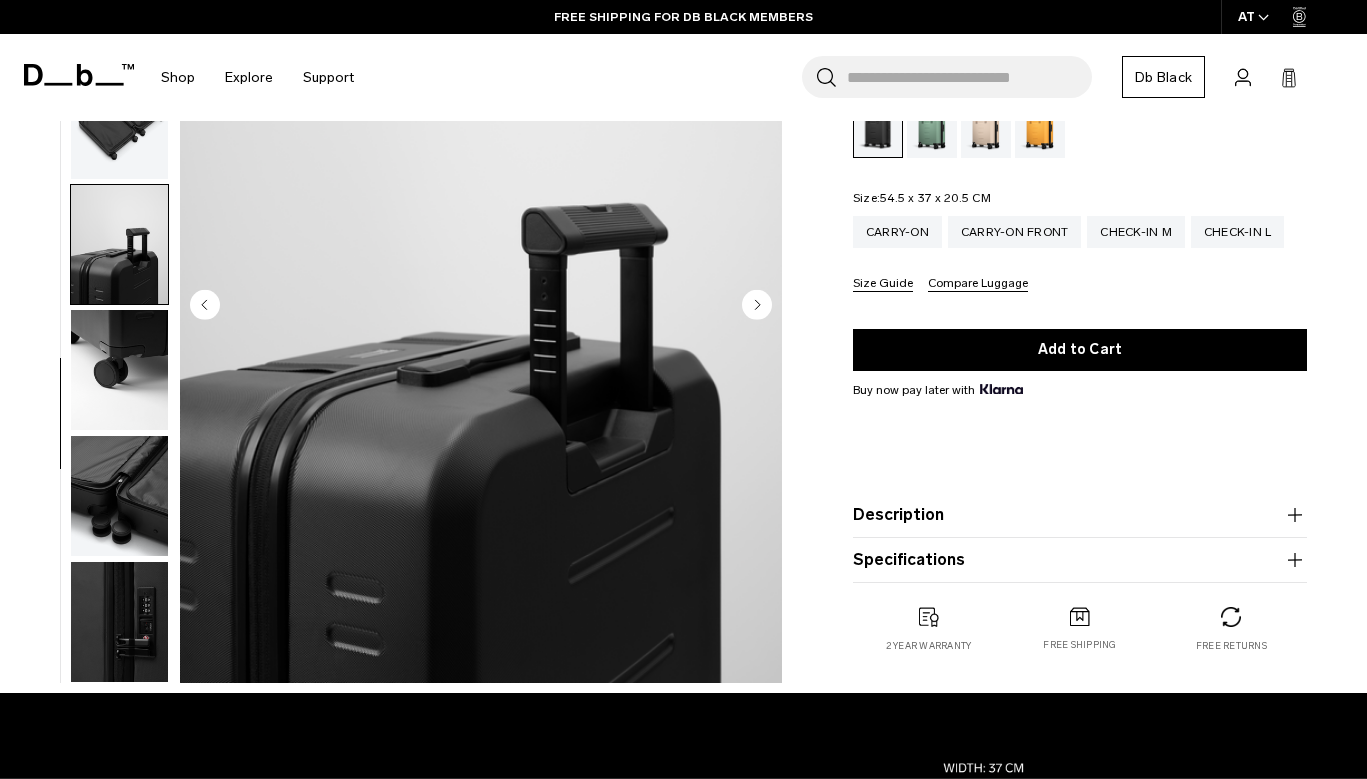 scroll, scrollTop: 268, scrollLeft: 0, axis: vertical 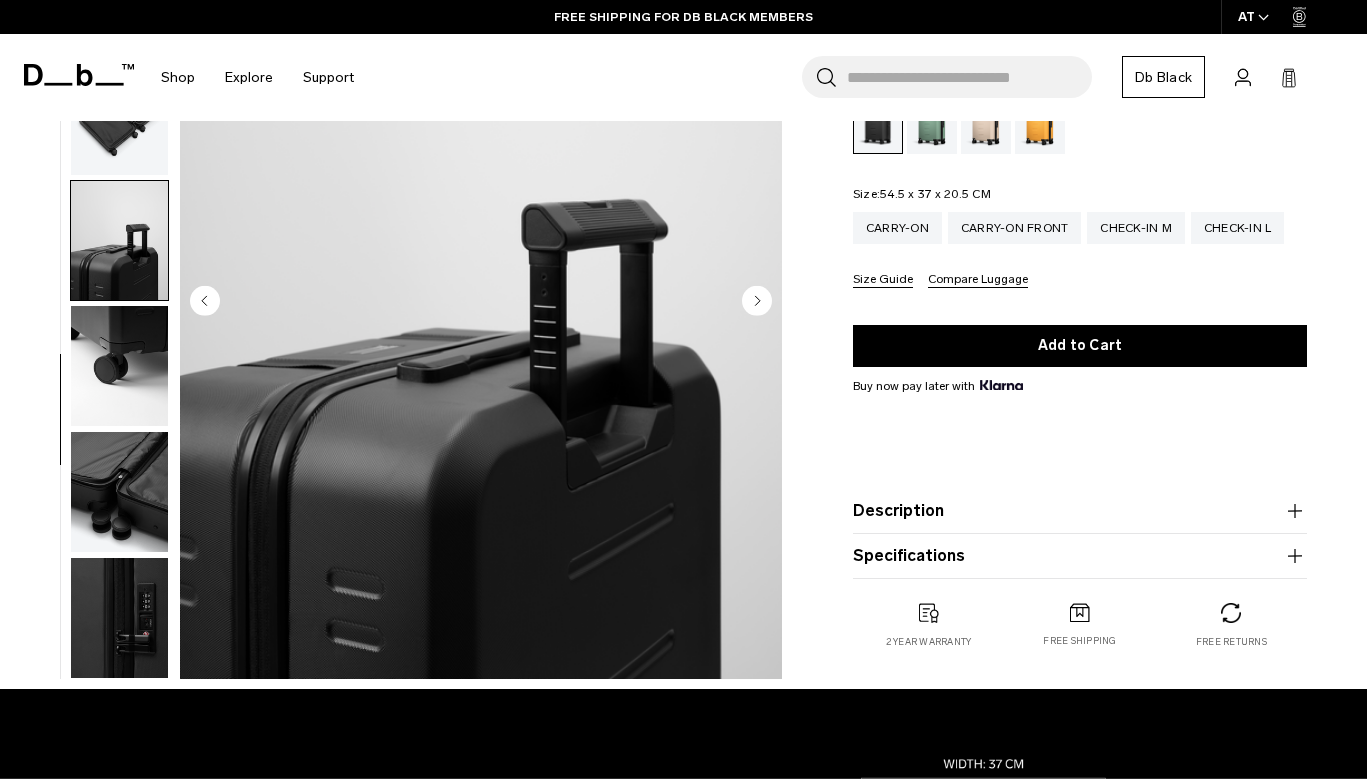 click at bounding box center (119, 366) 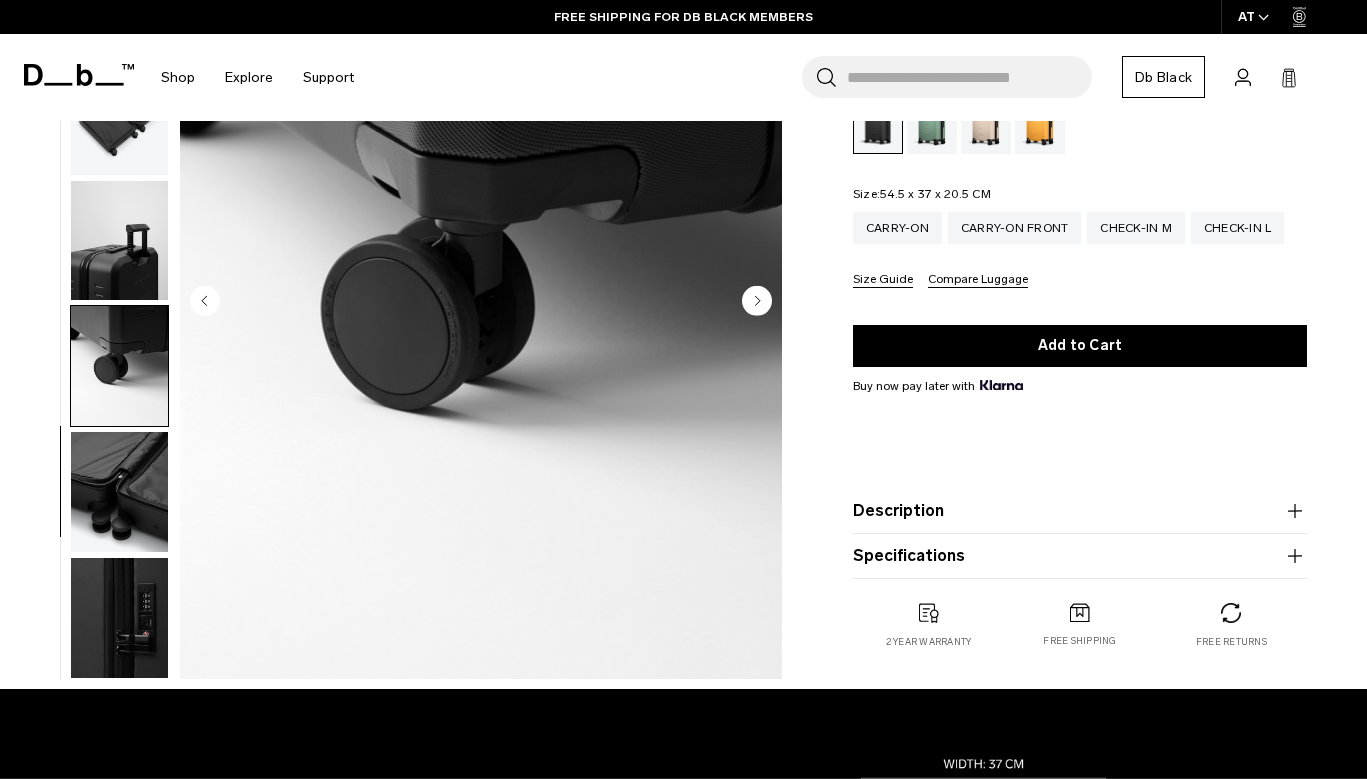click at bounding box center [119, 492] 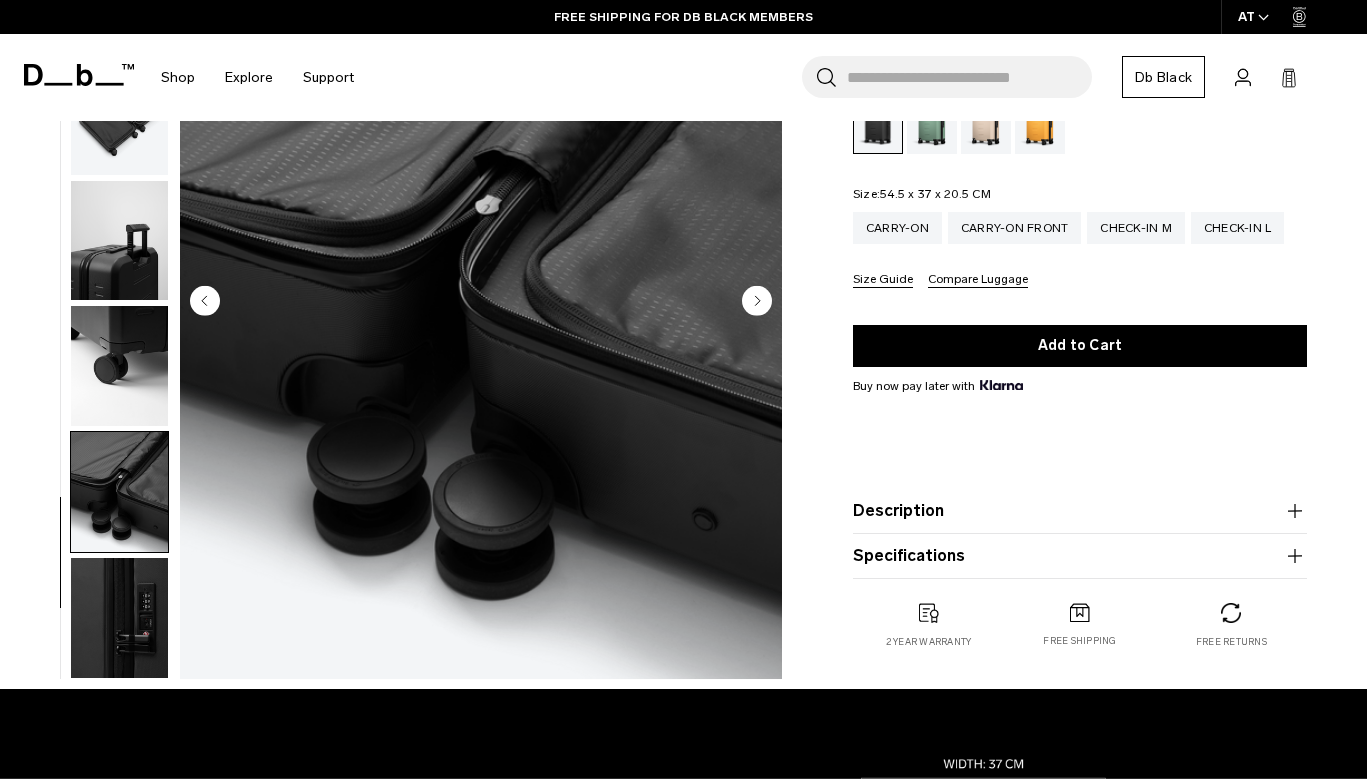 click at bounding box center (119, 618) 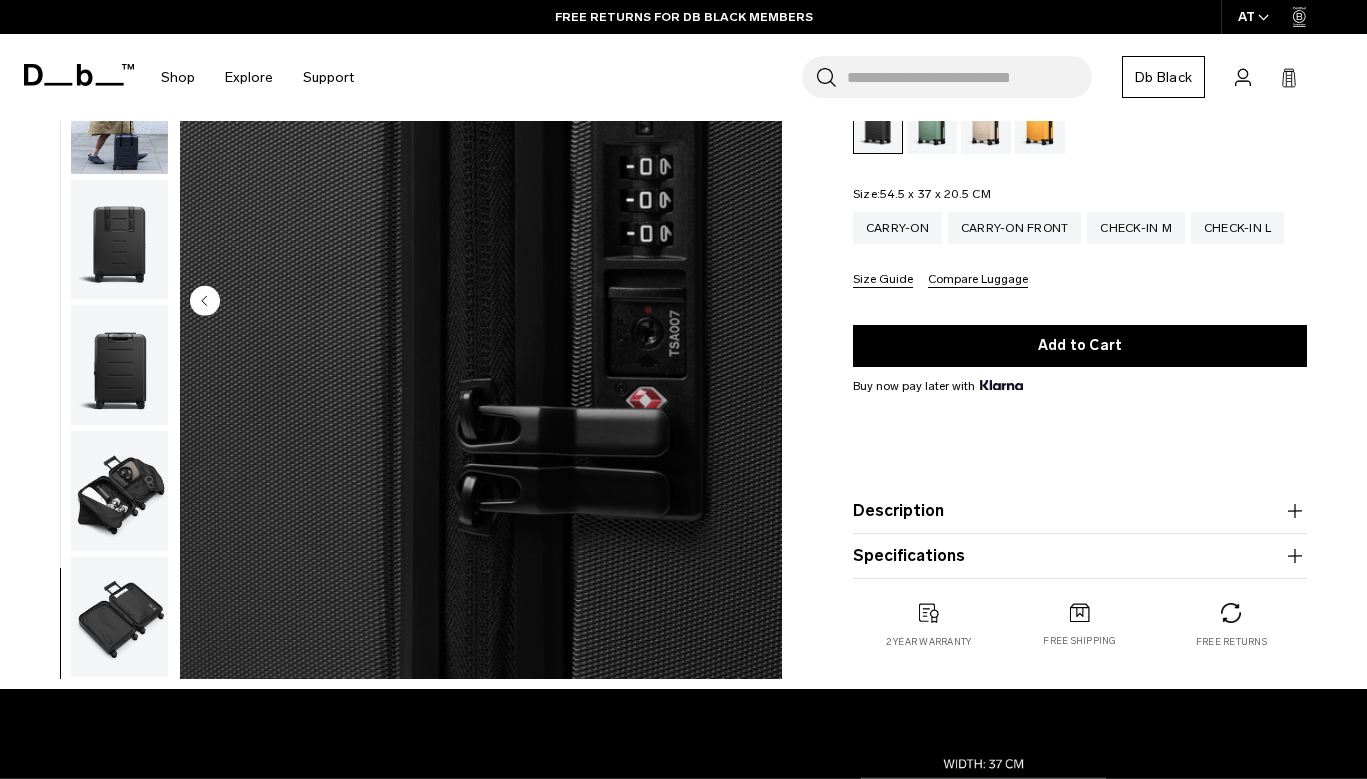 scroll, scrollTop: 0, scrollLeft: 0, axis: both 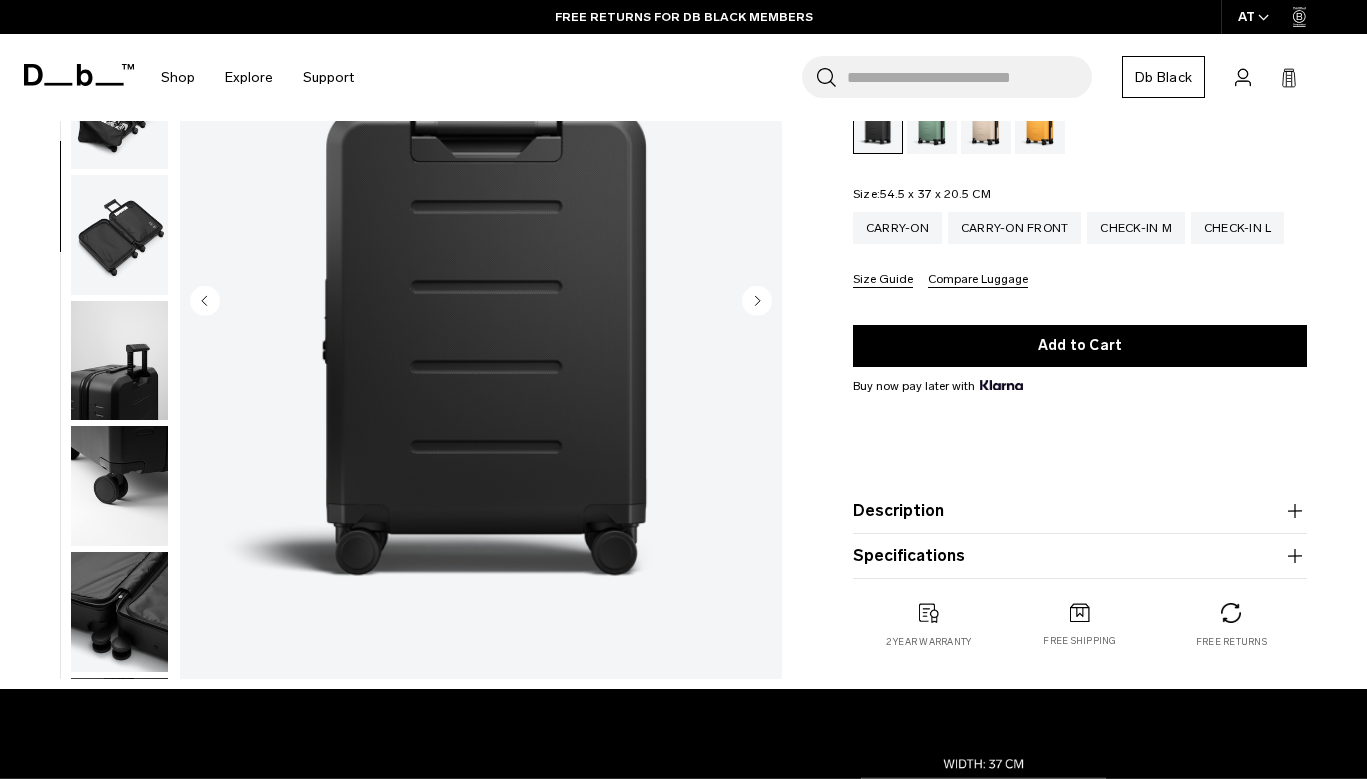 click at bounding box center (119, 360) 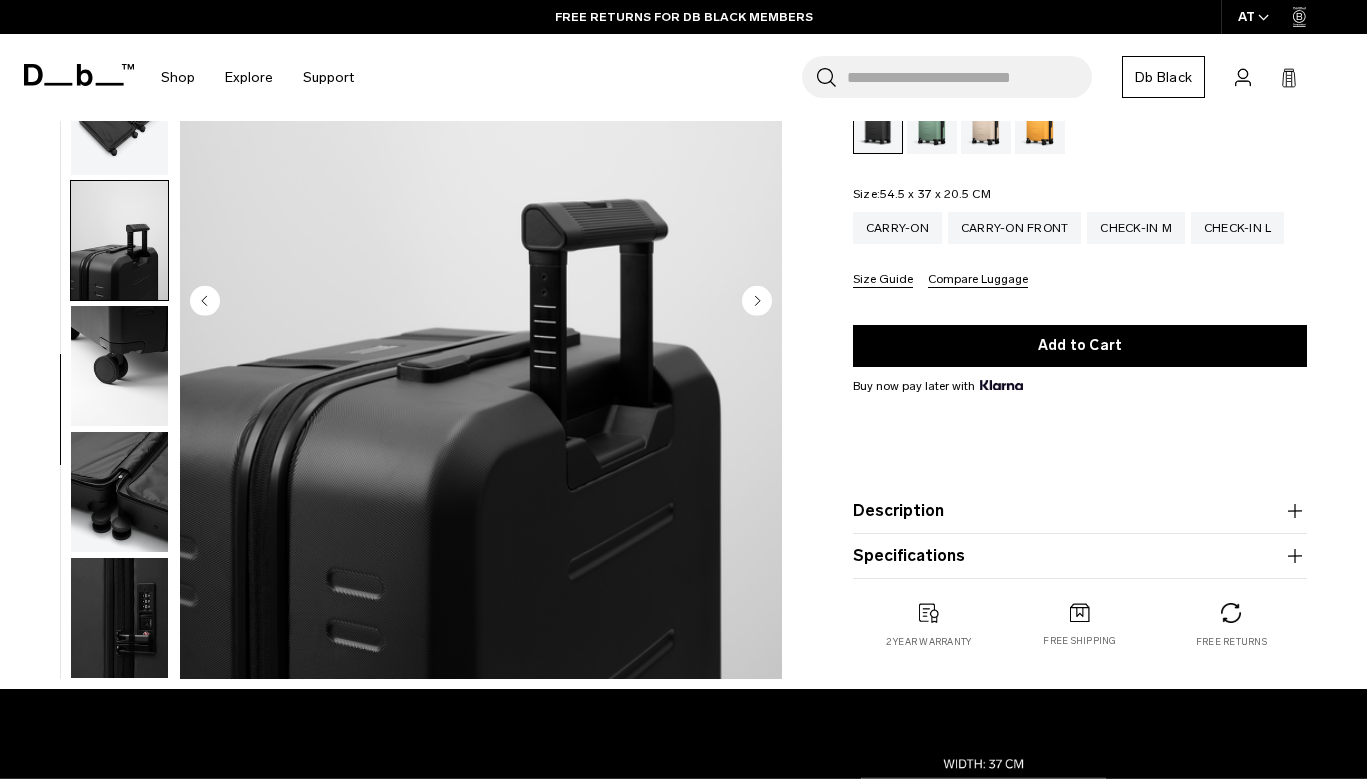 scroll, scrollTop: 517, scrollLeft: 0, axis: vertical 